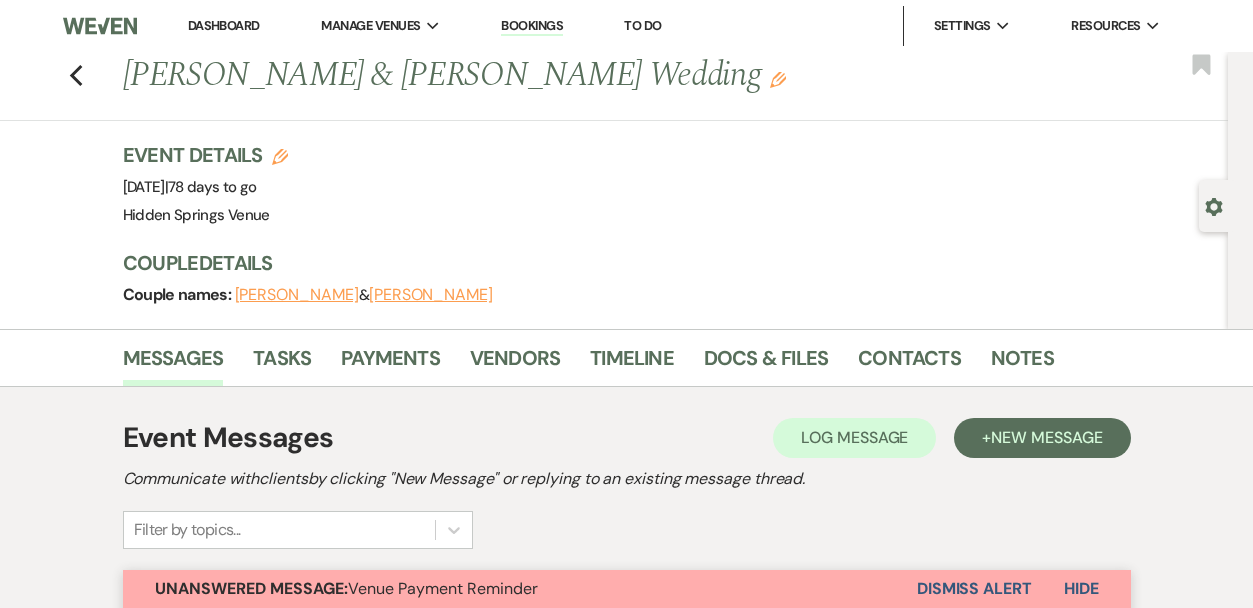 scroll, scrollTop: 1864, scrollLeft: 0, axis: vertical 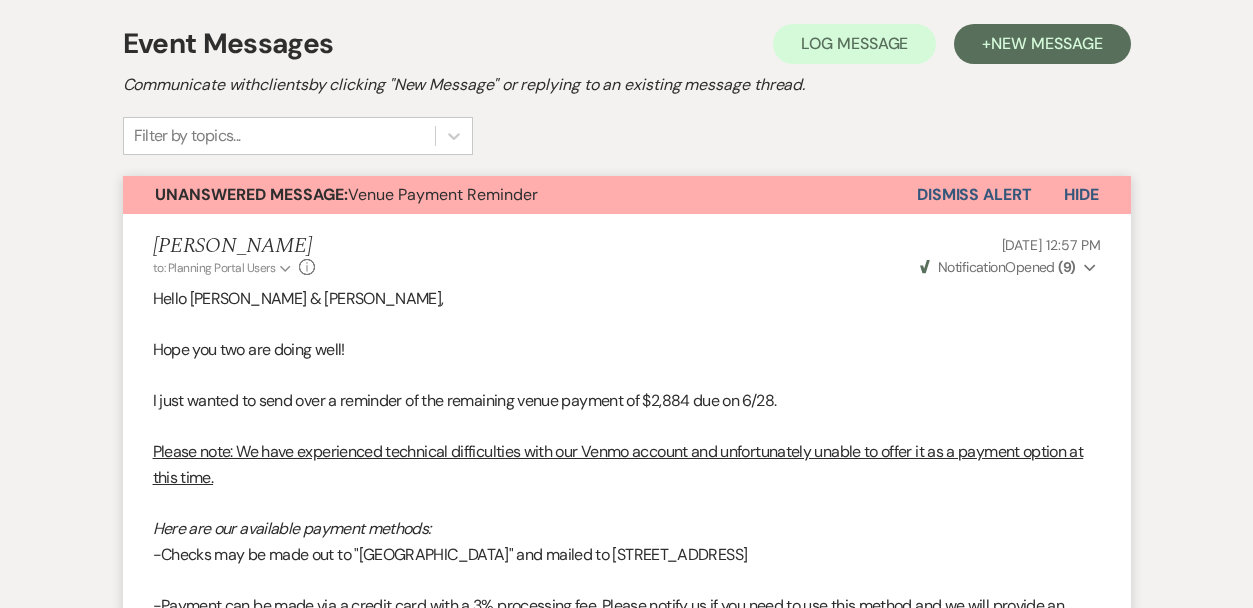 click on "Filter by topics..." at bounding box center [279, 136] 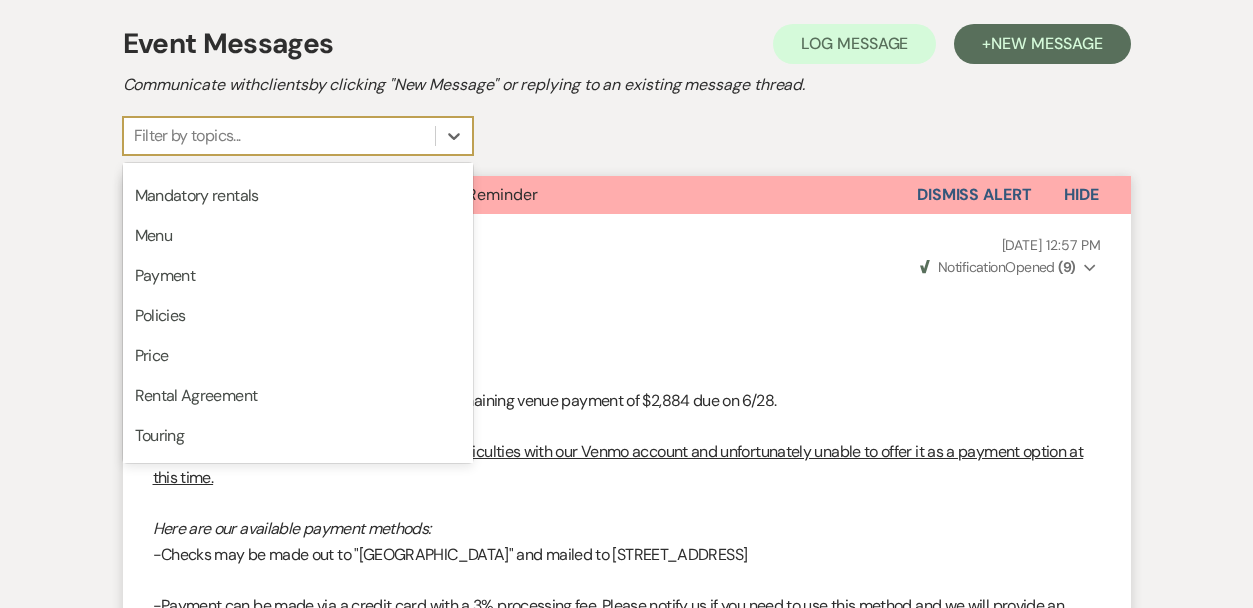 scroll, scrollTop: 442, scrollLeft: 0, axis: vertical 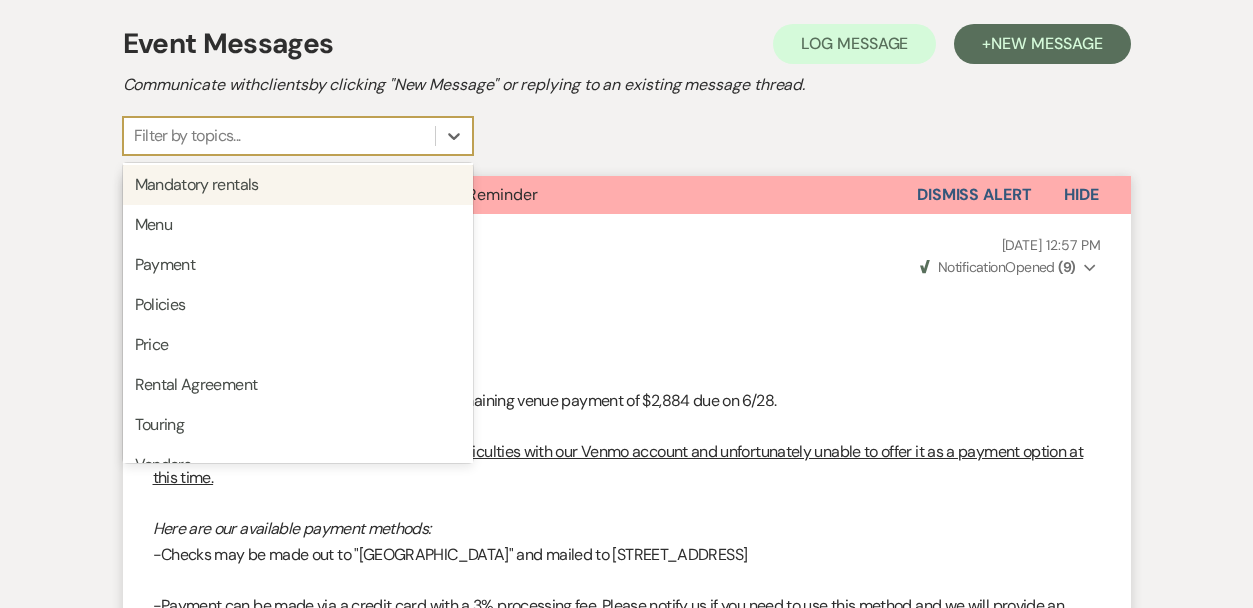 click on "Event Messages   Log Log Message +  New Message Communicate with  clients  by clicking "New Message" or replying to an existing message thread.      option Mandatory rentals focused, 12 of 20. 20 results available. Use Up and Down to choose options, press Enter to select the currently focused option, press Escape to exit the menu, press Tab to select the option and exit the menu. Filter by topics... Amenities Budget Capacity Event Date Availability Event Details Floor Plans / Seating Chart Follow-ups Guest Count Home rental Insurance Local accommodations Mandatory rentals Menu Payment Policies Price Rental Agreement Touring Vendors Other" at bounding box center (627, 89) 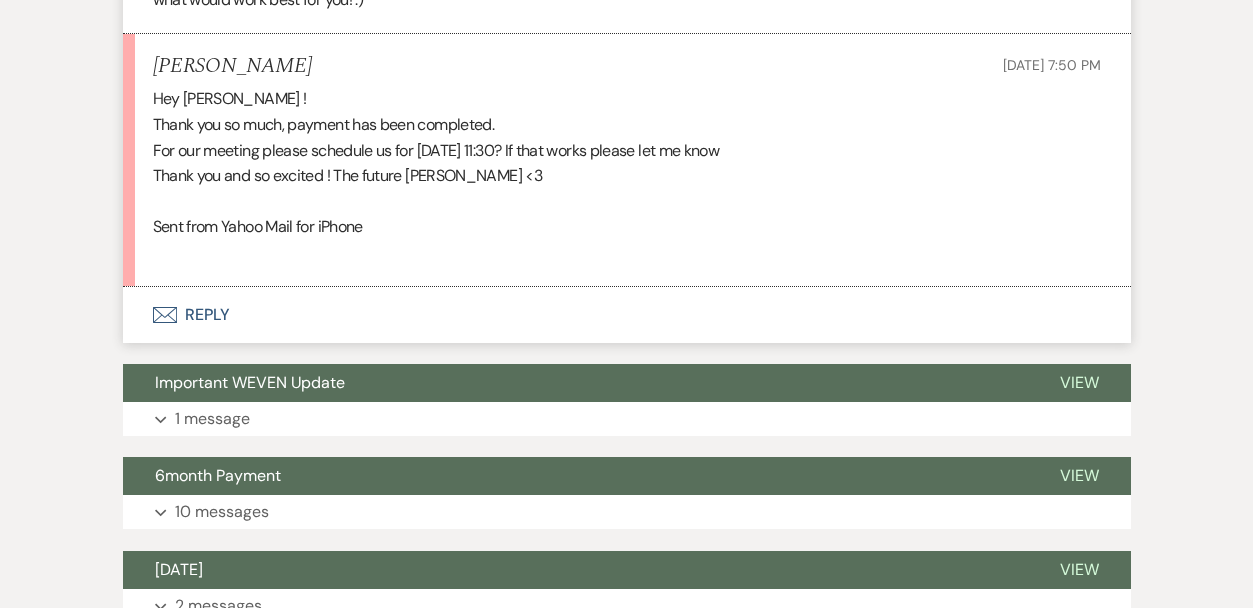 scroll, scrollTop: 2589, scrollLeft: 0, axis: vertical 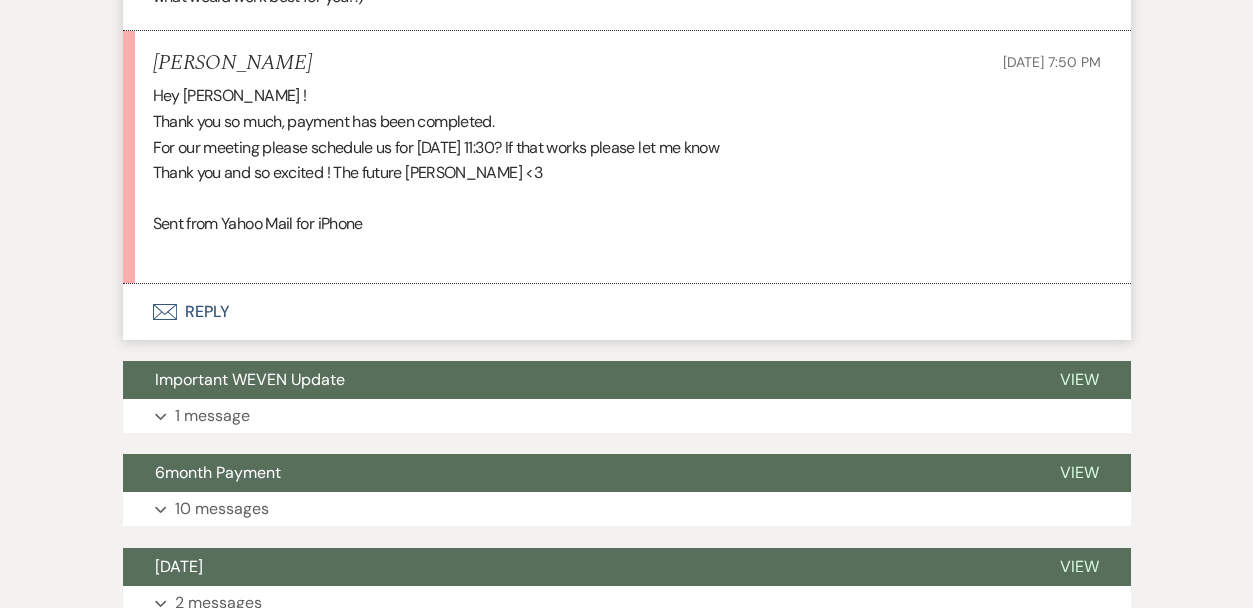click on "Envelope Reply" at bounding box center [627, 312] 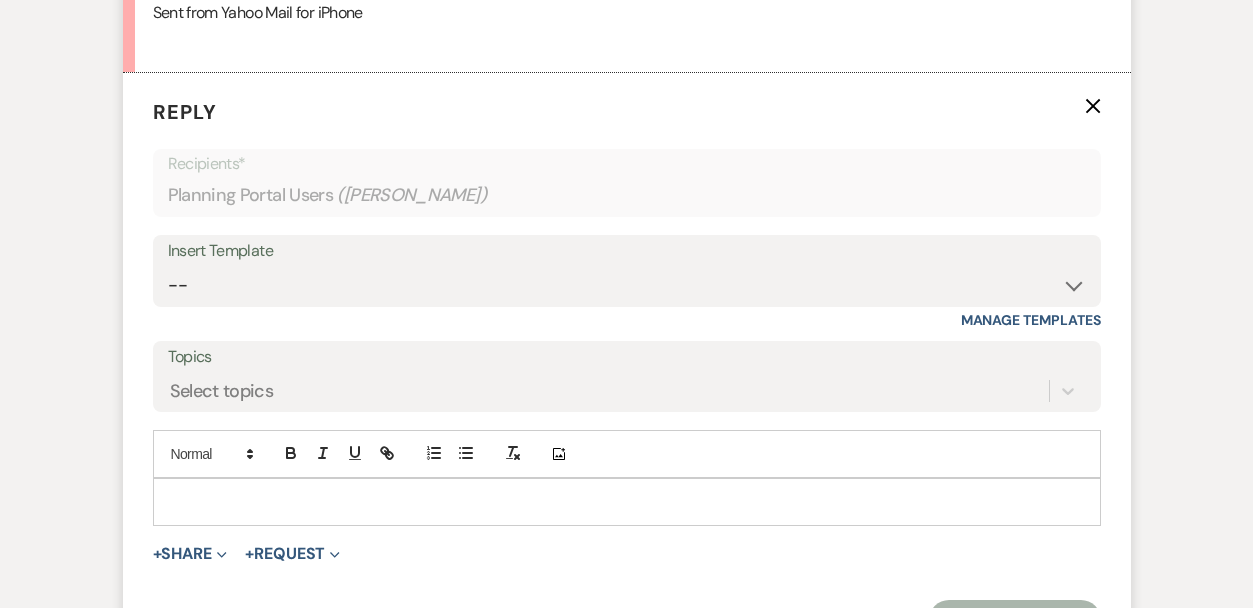 scroll, scrollTop: 2808, scrollLeft: 0, axis: vertical 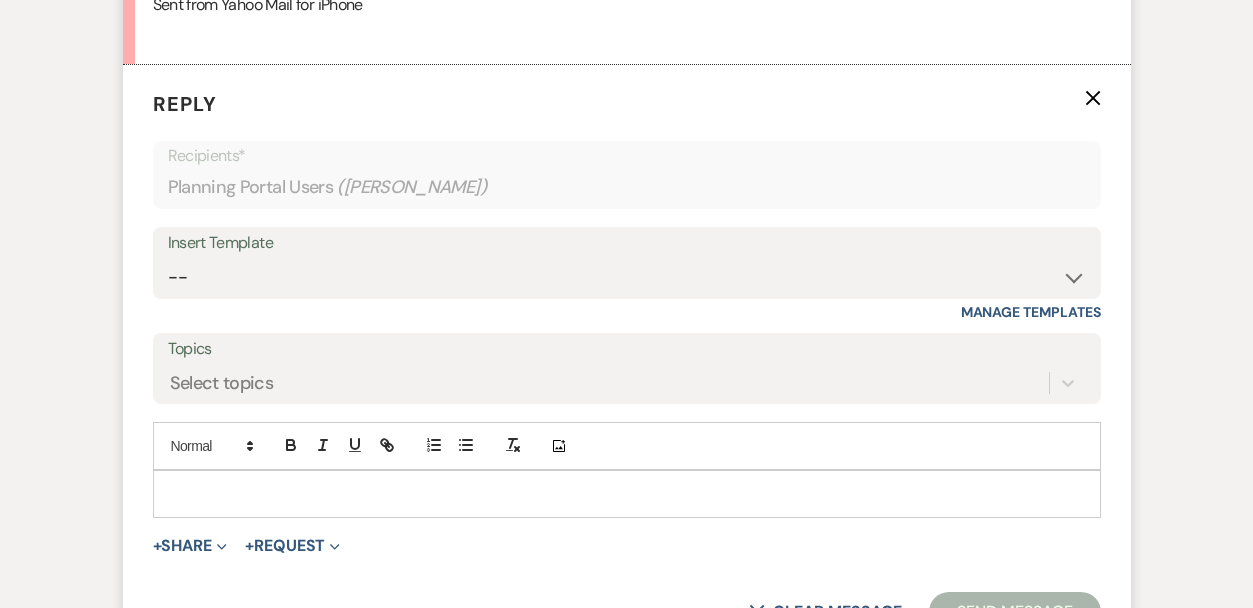 click at bounding box center [627, 494] 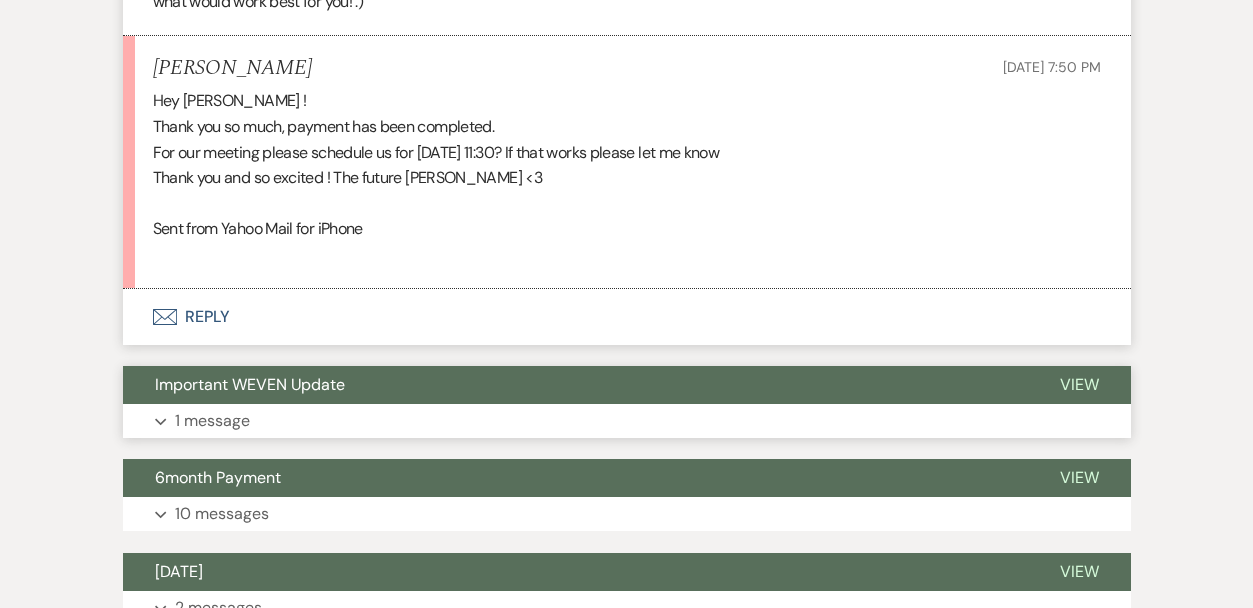 scroll, scrollTop: 2588, scrollLeft: 0, axis: vertical 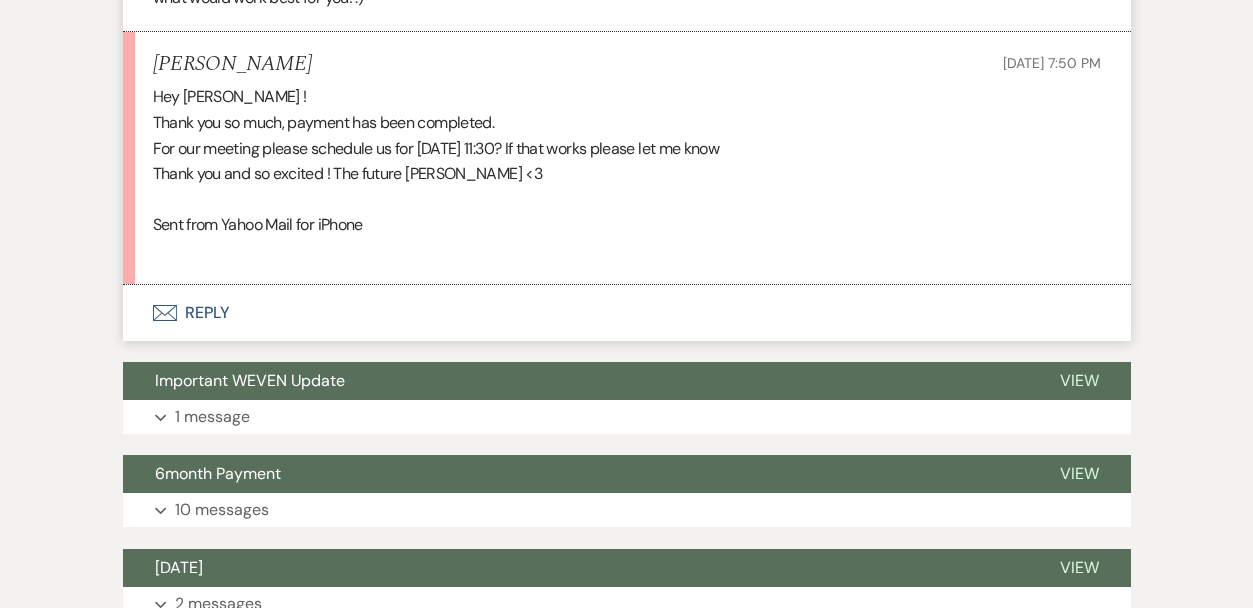 click on "Envelope Reply" at bounding box center [627, 313] 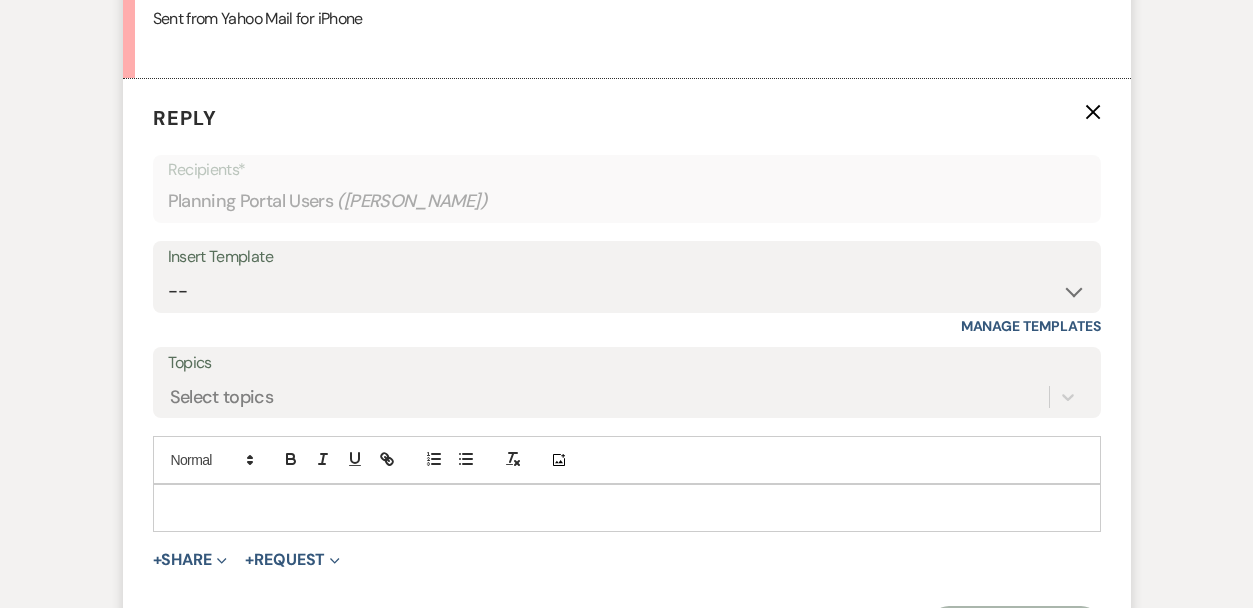 scroll, scrollTop: 2800, scrollLeft: 0, axis: vertical 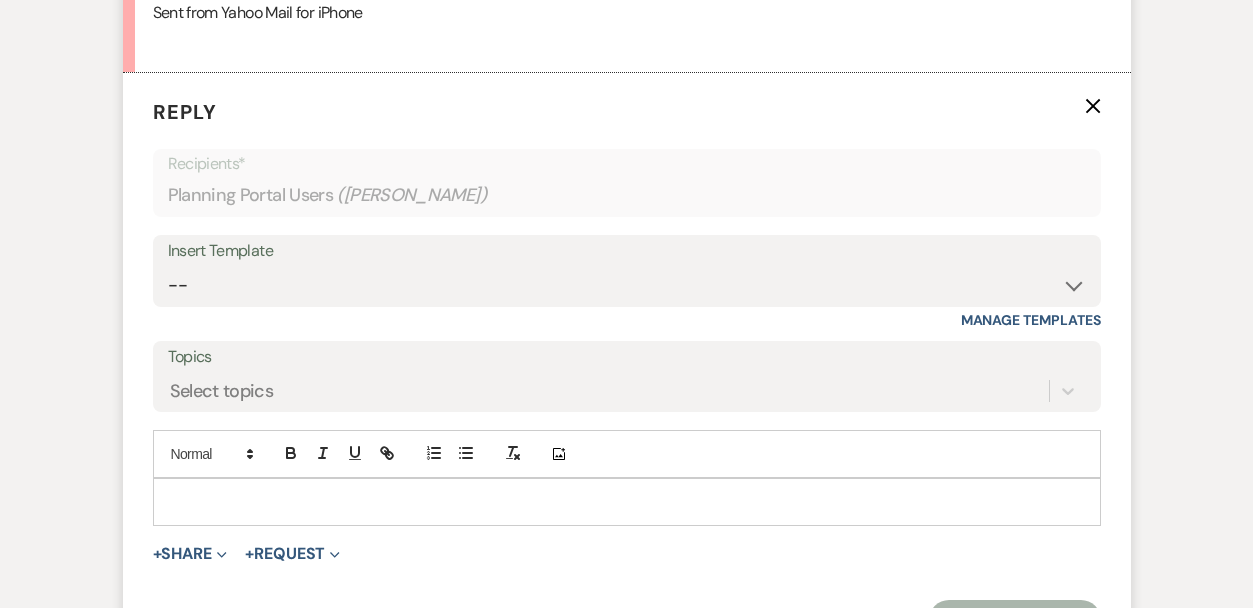 click at bounding box center [627, 502] 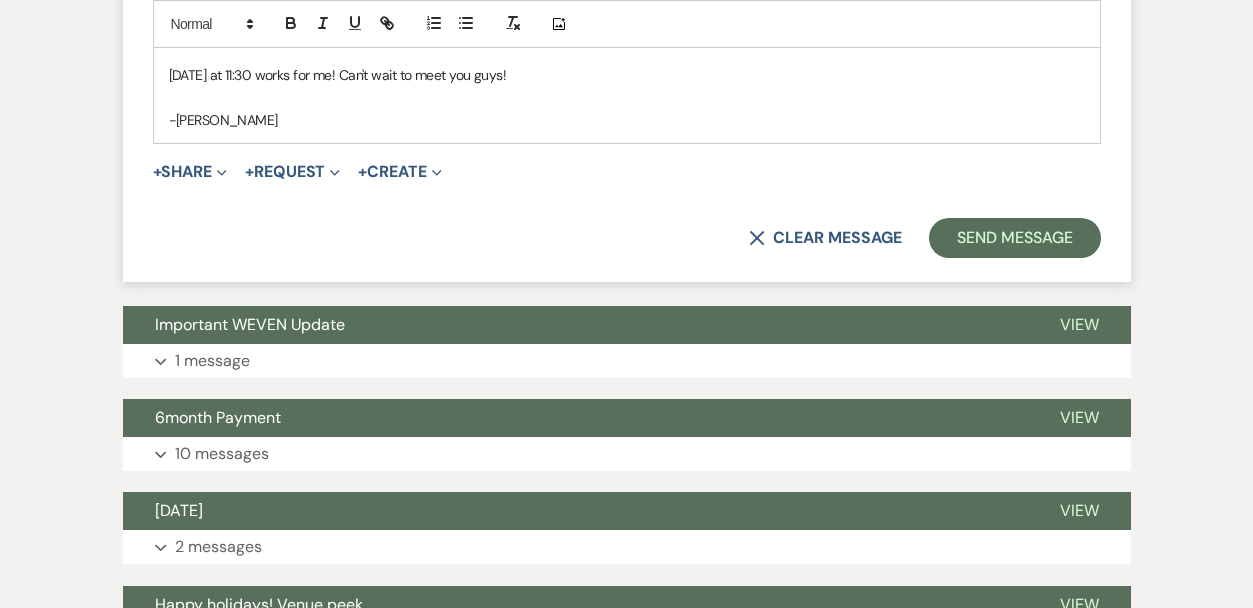 scroll, scrollTop: 3281, scrollLeft: 0, axis: vertical 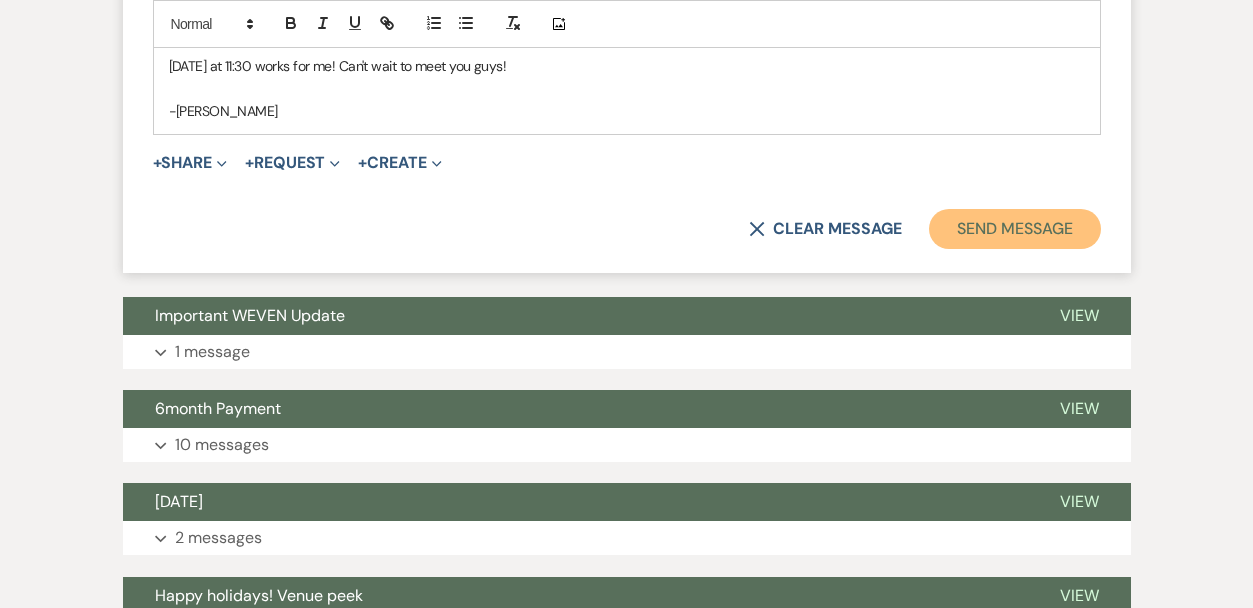 click on "Send Message" at bounding box center (1014, 229) 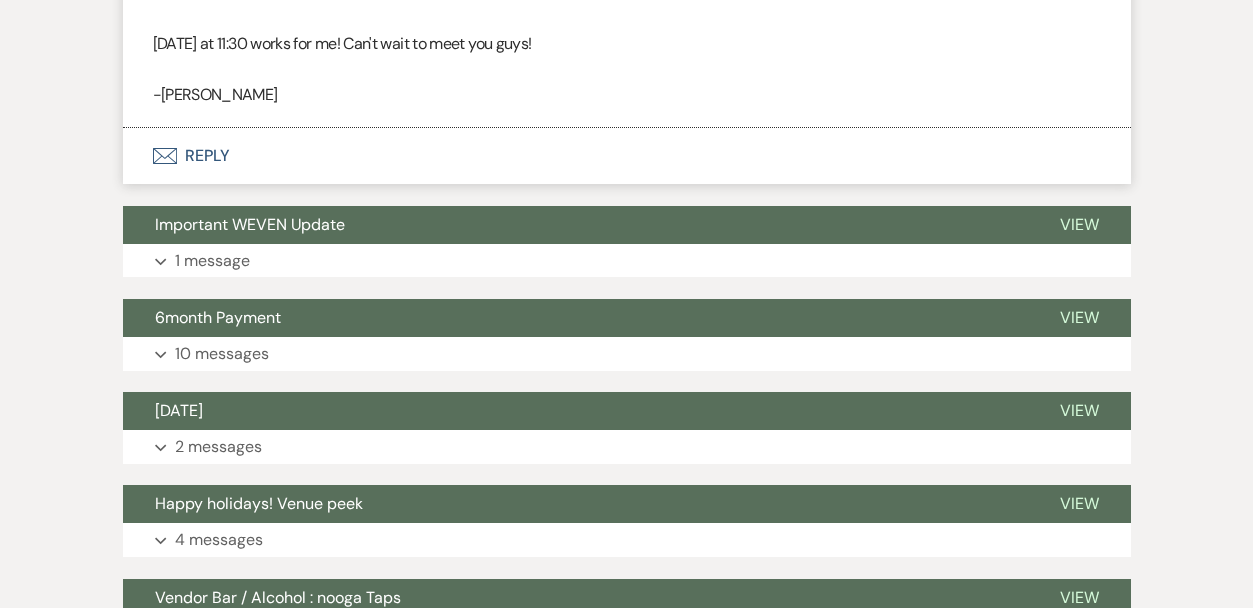 scroll, scrollTop: 3025, scrollLeft: 0, axis: vertical 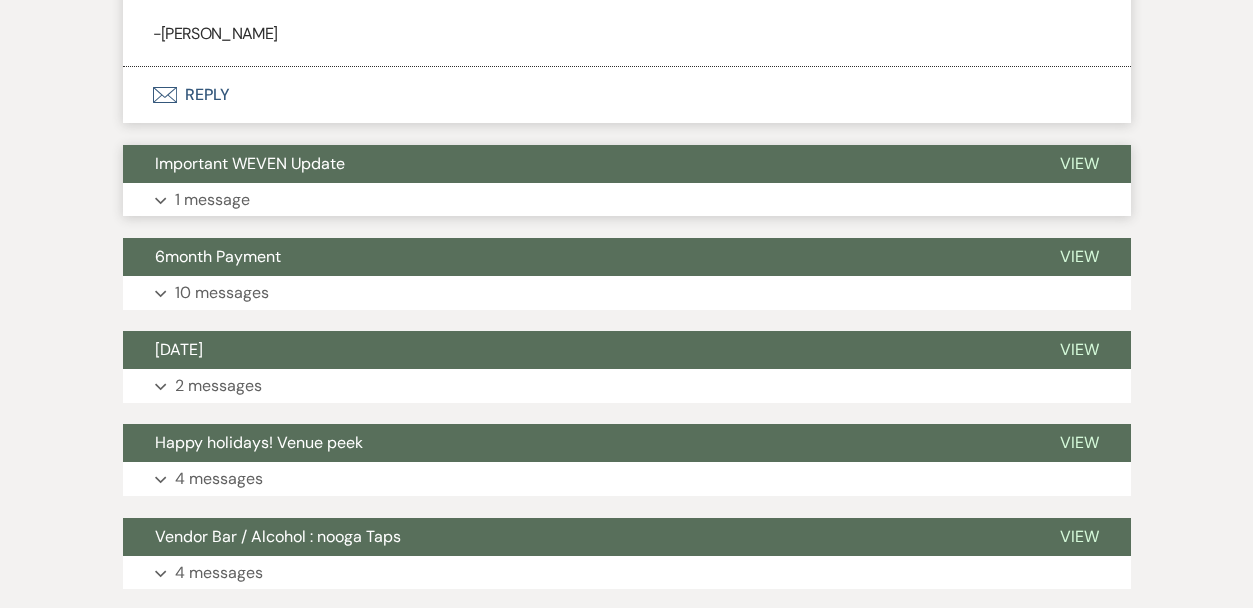 click on "Expand 1 message" at bounding box center [627, 200] 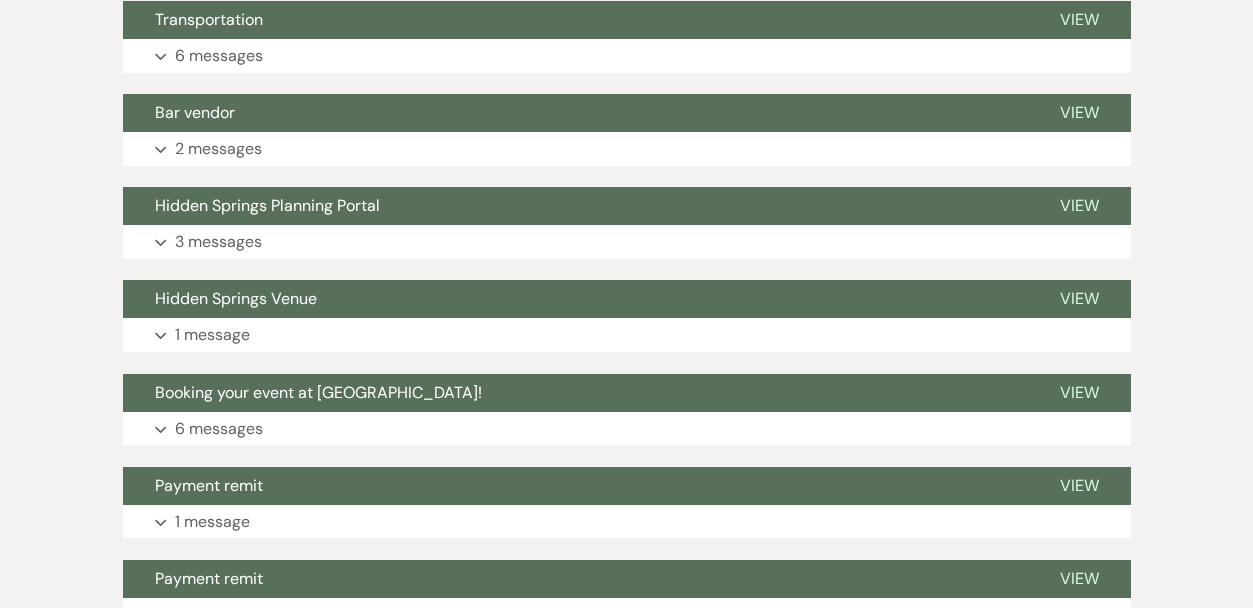 scroll, scrollTop: 4274, scrollLeft: 0, axis: vertical 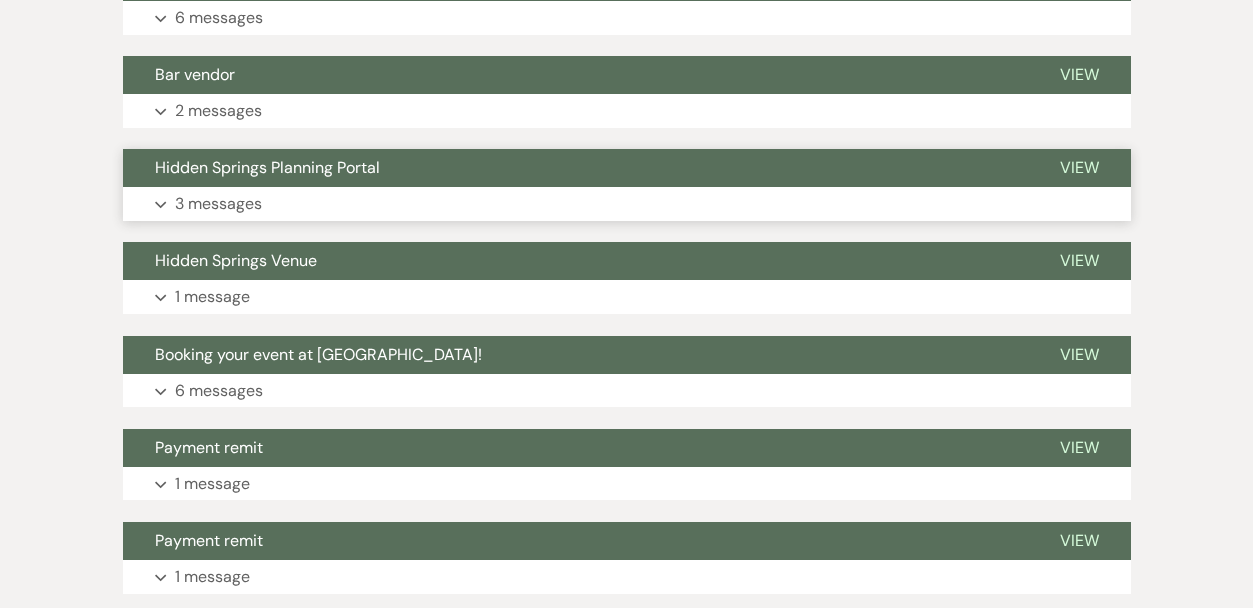 click on "3 messages" at bounding box center [218, 204] 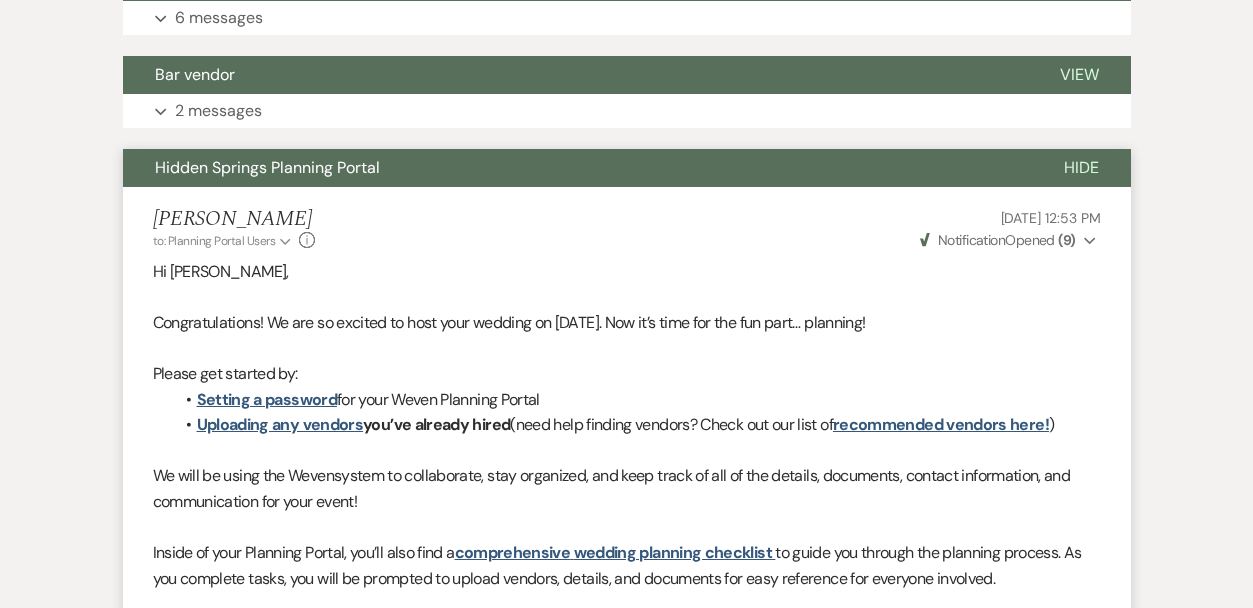 click on "Hidden Springs Planning Portal" at bounding box center (267, 167) 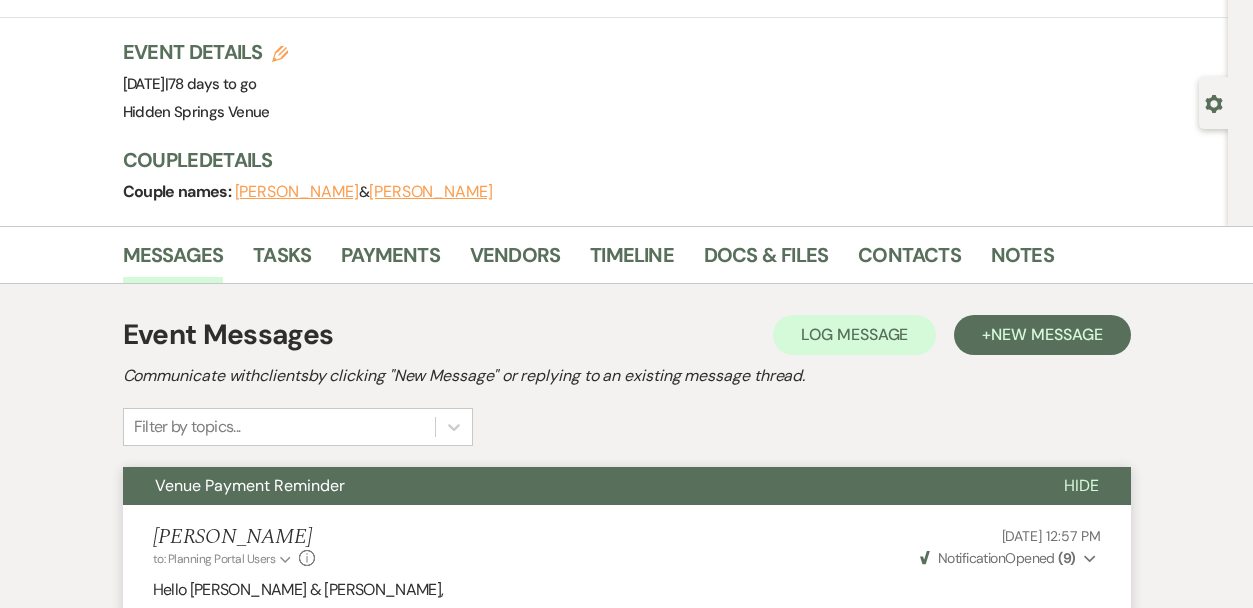 scroll, scrollTop: 244, scrollLeft: 0, axis: vertical 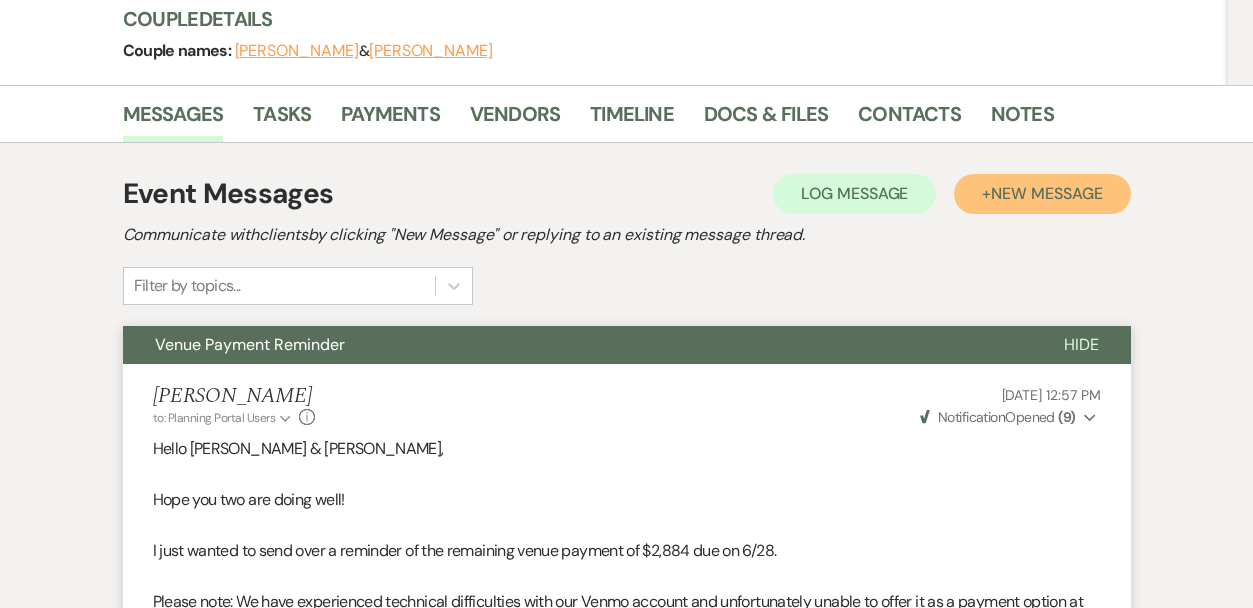 click on "New Message" at bounding box center [1046, 193] 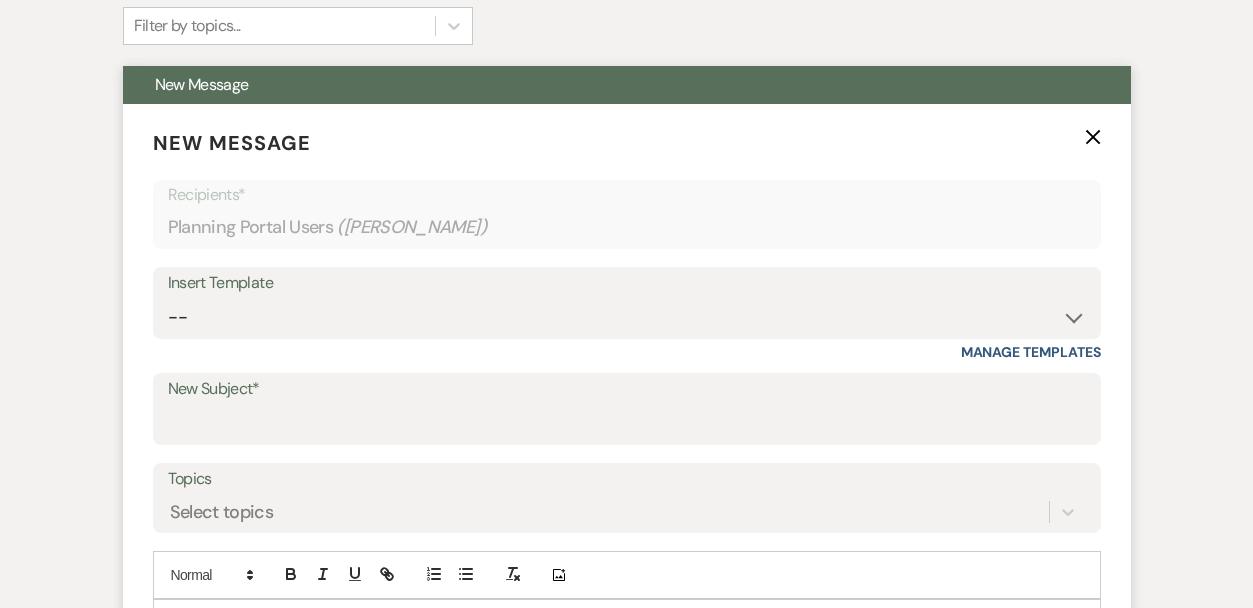 scroll, scrollTop: 515, scrollLeft: 0, axis: vertical 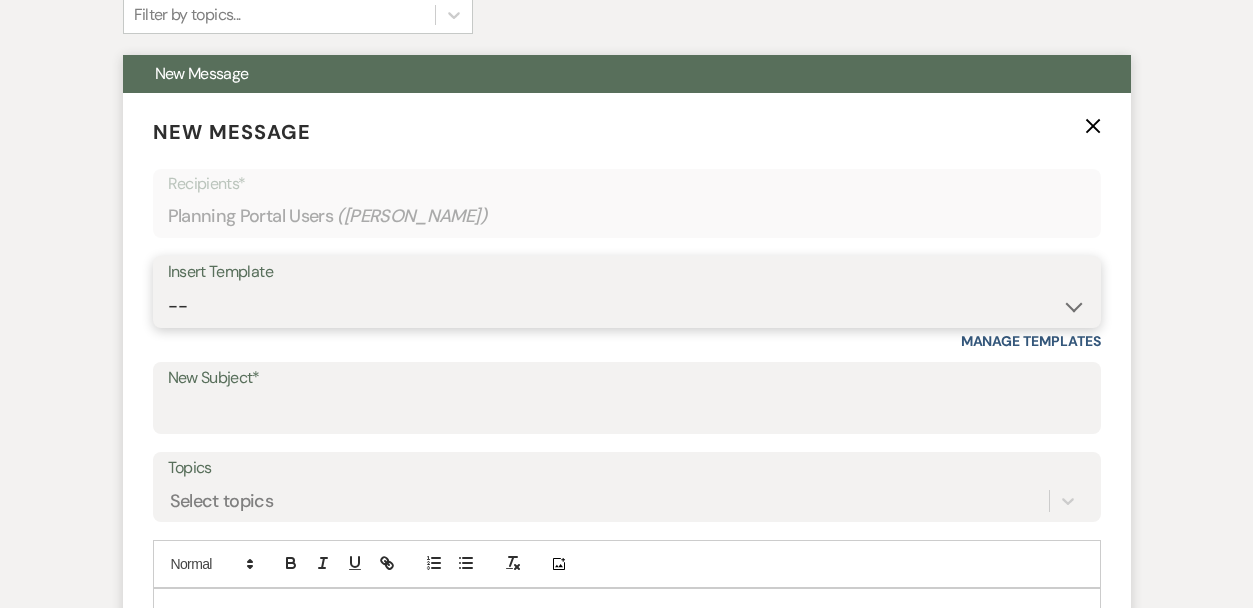 click on "-- Initial Inquiry Response Tour Request Response Follow Up Review Email Check-in Email Welcome Email Weven Planning Portal Introduction (Previously Booked Clients) Contract (Pre-Booked Leads) *Updated Weven Planning Portal Introduction (Booked Events) *Updated Open House Cabin Rental Reminders Coordination Package Facebook Ad Inquiry Updated Initial Inquiry Response Coordination Inquiry + Reminder Venue Final Walkthrough- Hosting Venue Payment Reminder Here Comes the Guide Inquiry Initial Inquiry- Zola template Virtual Tour Packet Cabin Invoice Details Coordination Initial Contact Message Coordinator Welcome Message Venue Final Walkthrough- HSV Coordinating Platform Changing Update" at bounding box center (627, 306) 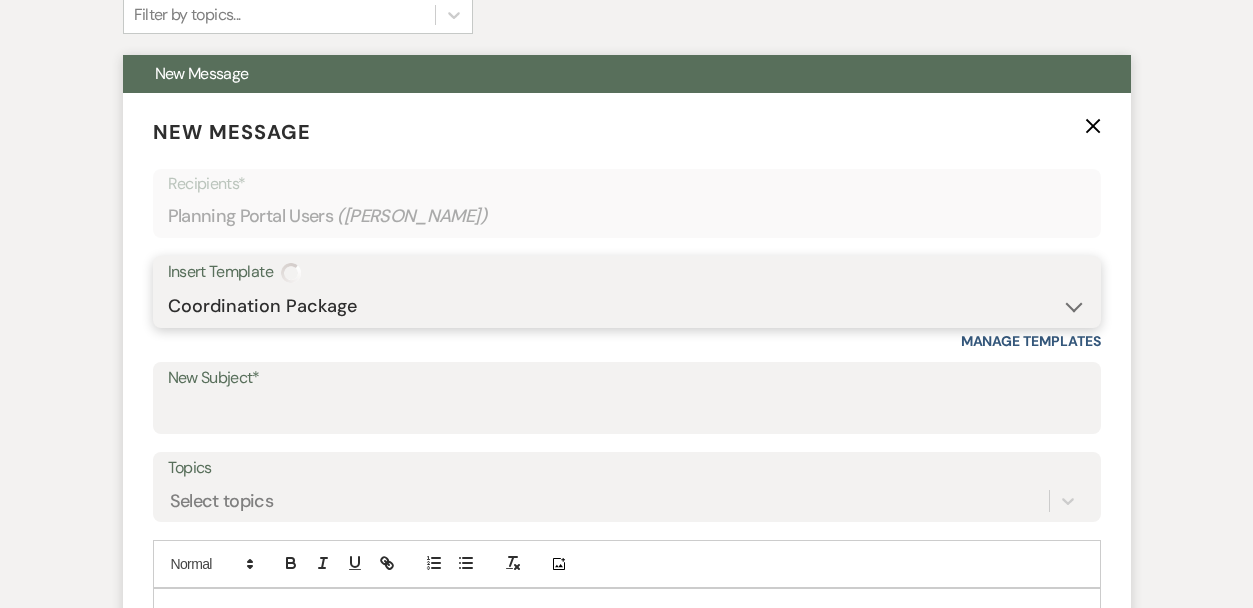 type on "Venue Meetings" 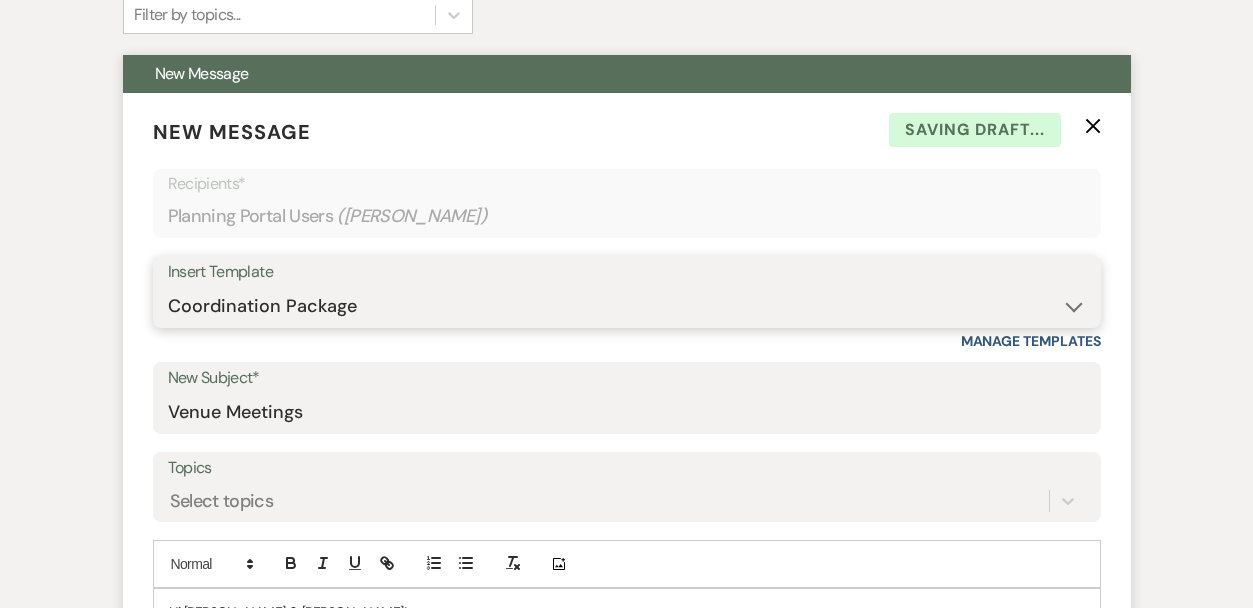 click on "-- Initial Inquiry Response Tour Request Response Follow Up Review Email Check-in Email Welcome Email Weven Planning Portal Introduction (Previously Booked Clients) Contract (Pre-Booked Leads) *Updated Weven Planning Portal Introduction (Booked Events) *Updated Open House Cabin Rental Reminders Coordination Package Facebook Ad Inquiry Updated Initial Inquiry Response Coordination Inquiry + Reminder Venue Final Walkthrough- Hosting Venue Payment Reminder Here Comes the Guide Inquiry Initial Inquiry- Zola template Virtual Tour Packet Cabin Invoice Details Coordination Initial Contact Message Coordinator Welcome Message Venue Final Walkthrough- HSV Coordinating Platform Changing Update" at bounding box center (627, 306) 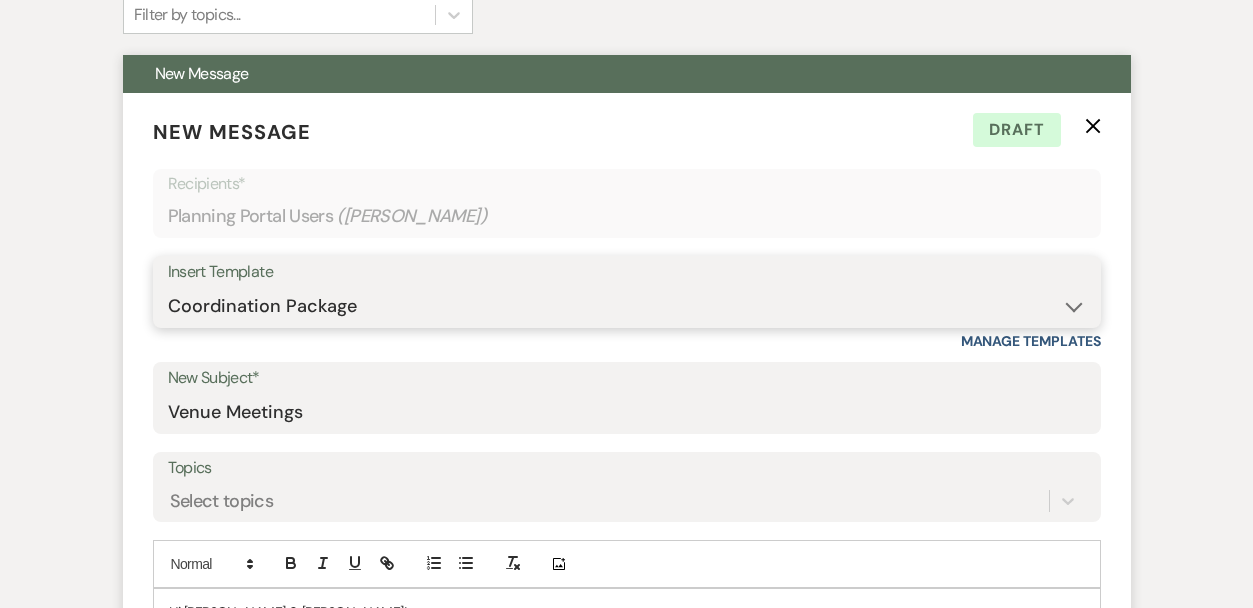 click on "-- Initial Inquiry Response Tour Request Response Follow Up Review Email Check-in Email Welcome Email Weven Planning Portal Introduction (Previously Booked Clients) Contract (Pre-Booked Leads) *Updated Weven Planning Portal Introduction (Booked Events) *Updated Open House Cabin Rental Reminders Coordination Package Facebook Ad Inquiry Updated Initial Inquiry Response Coordination Inquiry + Reminder Venue Final Walkthrough- Hosting Venue Payment Reminder Here Comes the Guide Inquiry Initial Inquiry- Zola template Virtual Tour Packet Cabin Invoice Details Coordination Initial Contact Message Coordinator Welcome Message Venue Final Walkthrough- HSV Coordinating Platform Changing Update" at bounding box center [627, 306] 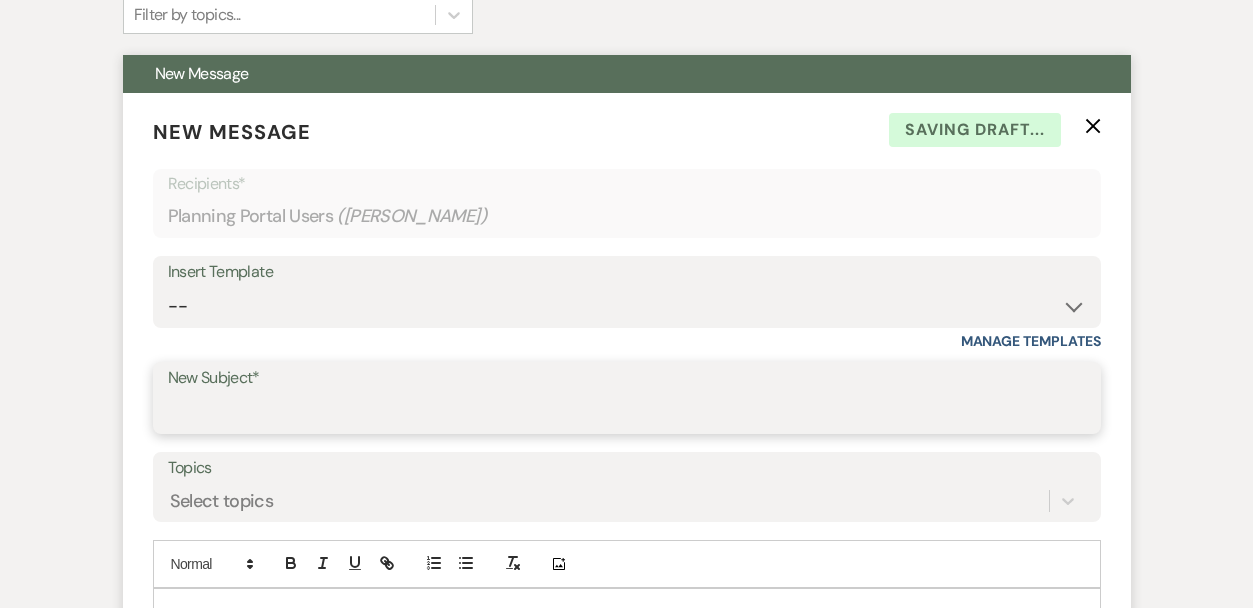 click on "New Subject*" at bounding box center [627, 412] 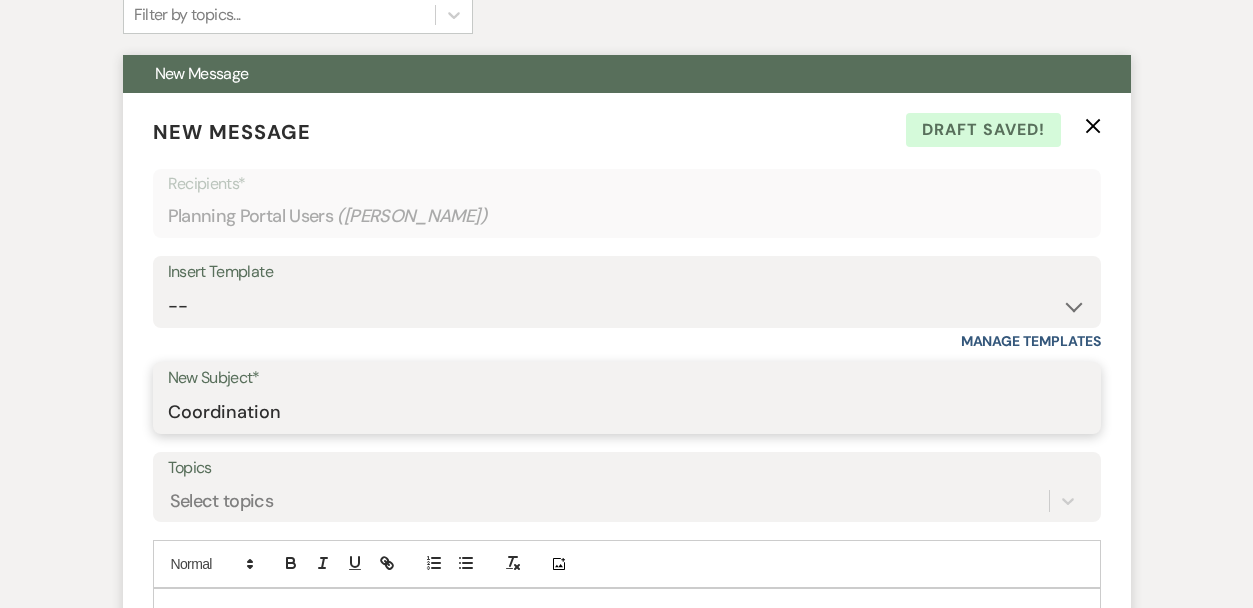 type on "Coordination" 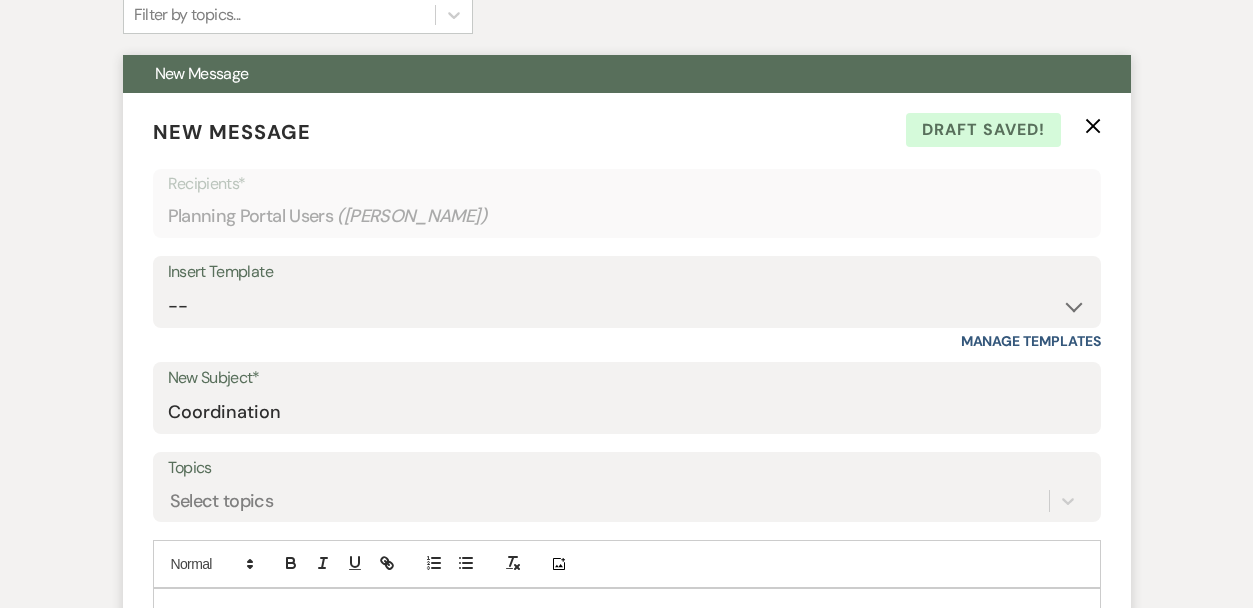 click on "X" 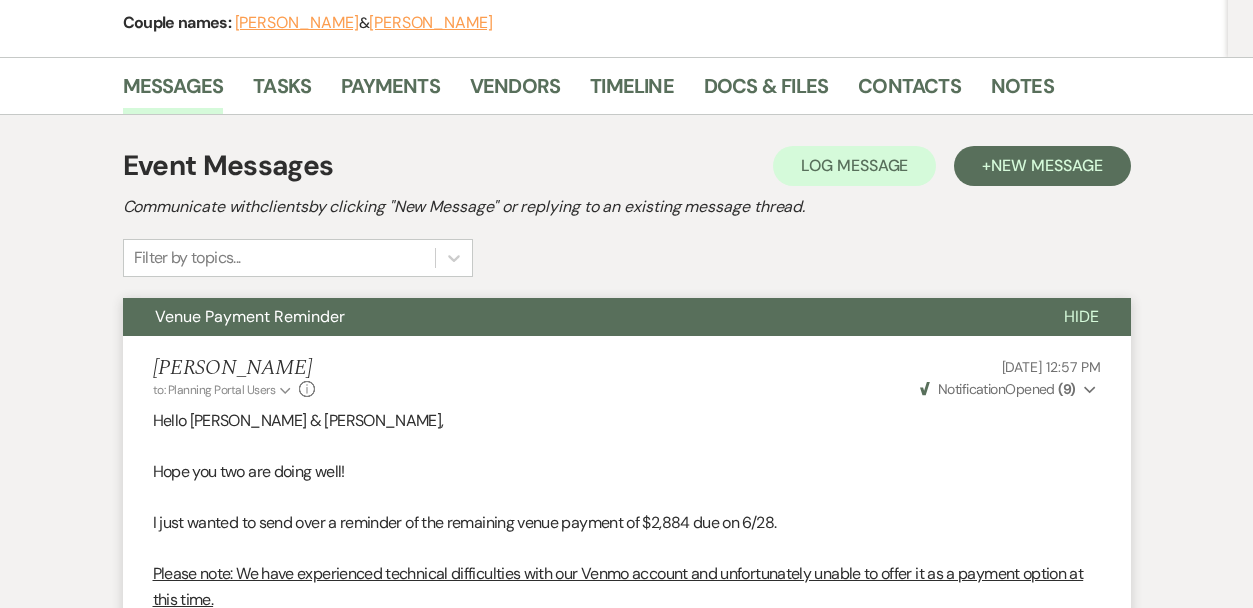 scroll, scrollTop: 268, scrollLeft: 0, axis: vertical 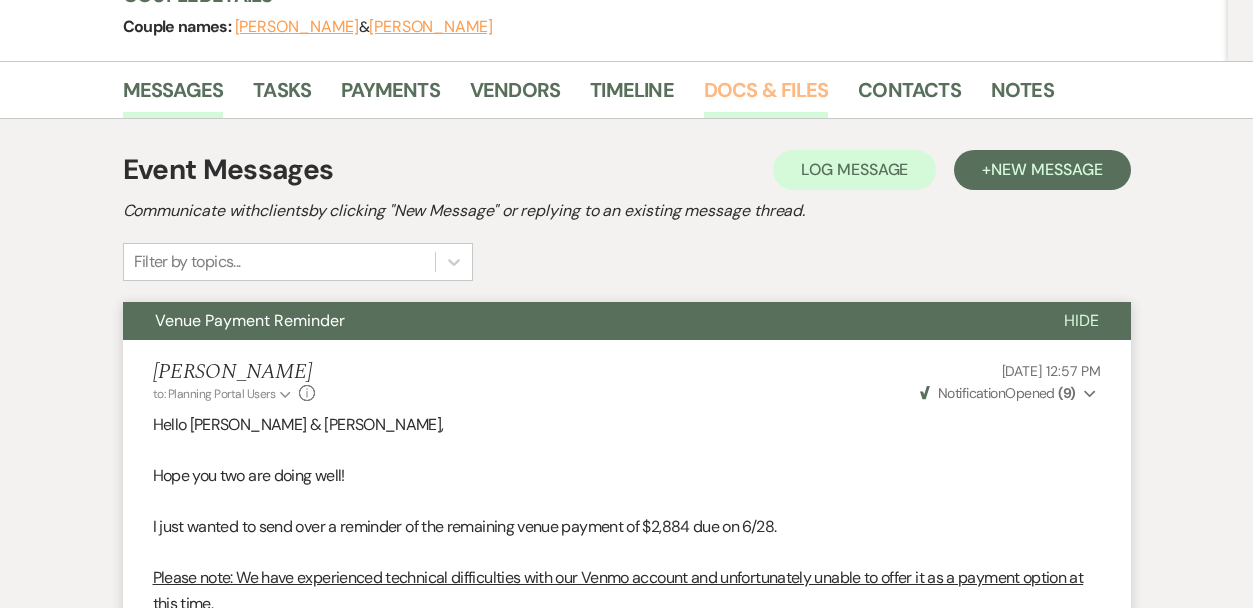 click on "Docs & Files" at bounding box center (766, 96) 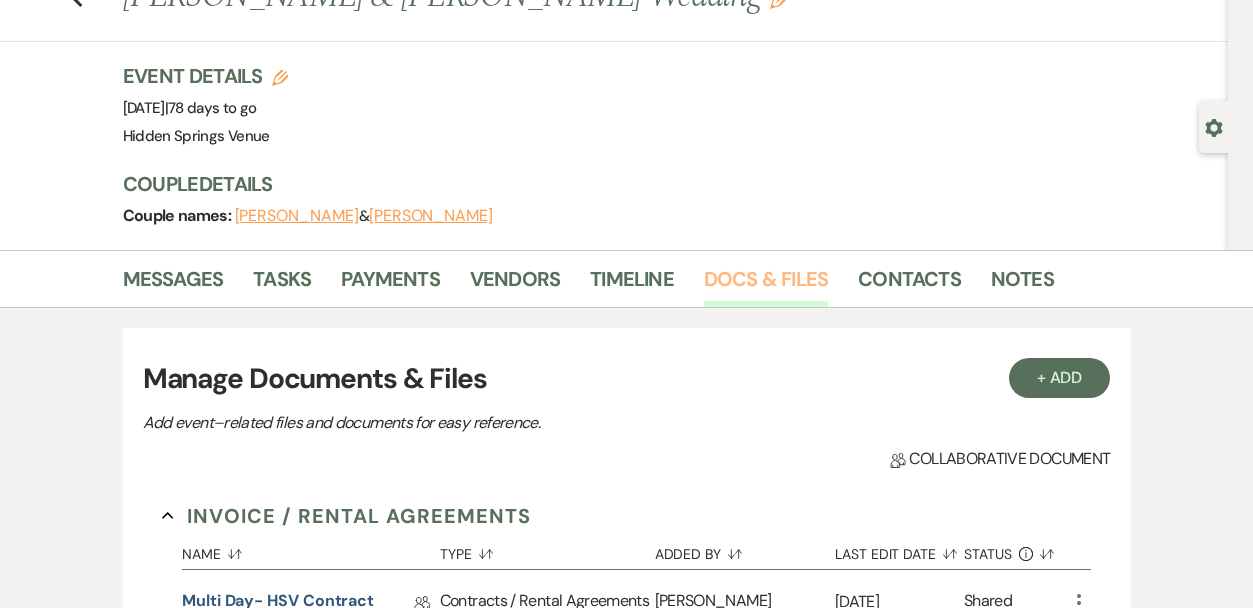 scroll, scrollTop: 74, scrollLeft: 0, axis: vertical 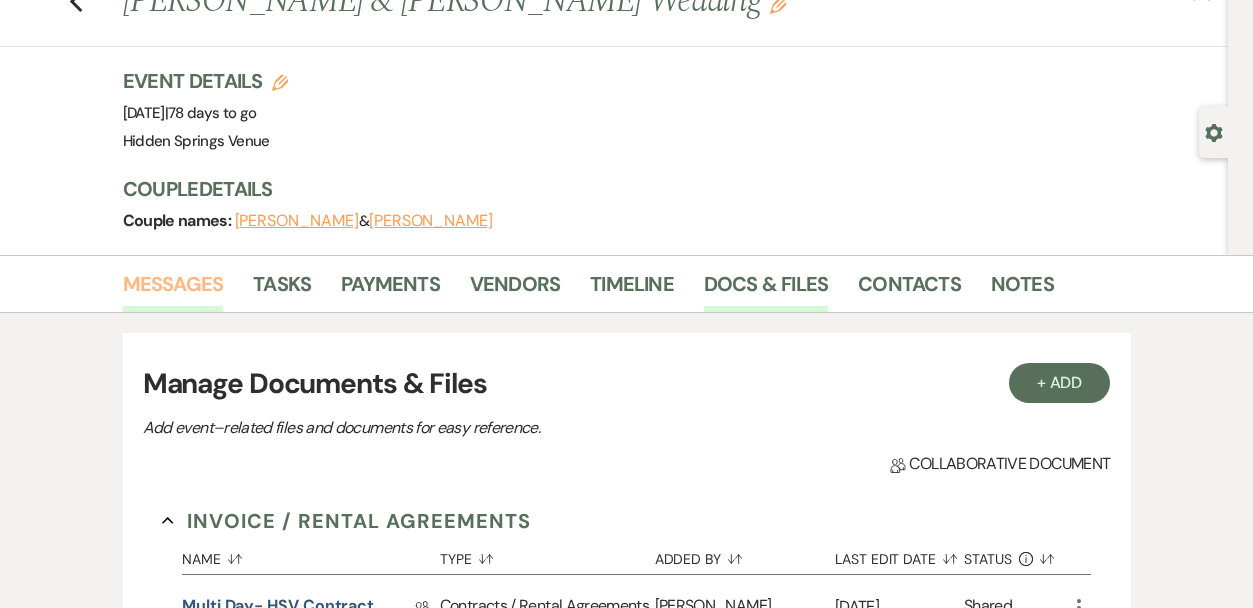 click on "Messages" at bounding box center (173, 290) 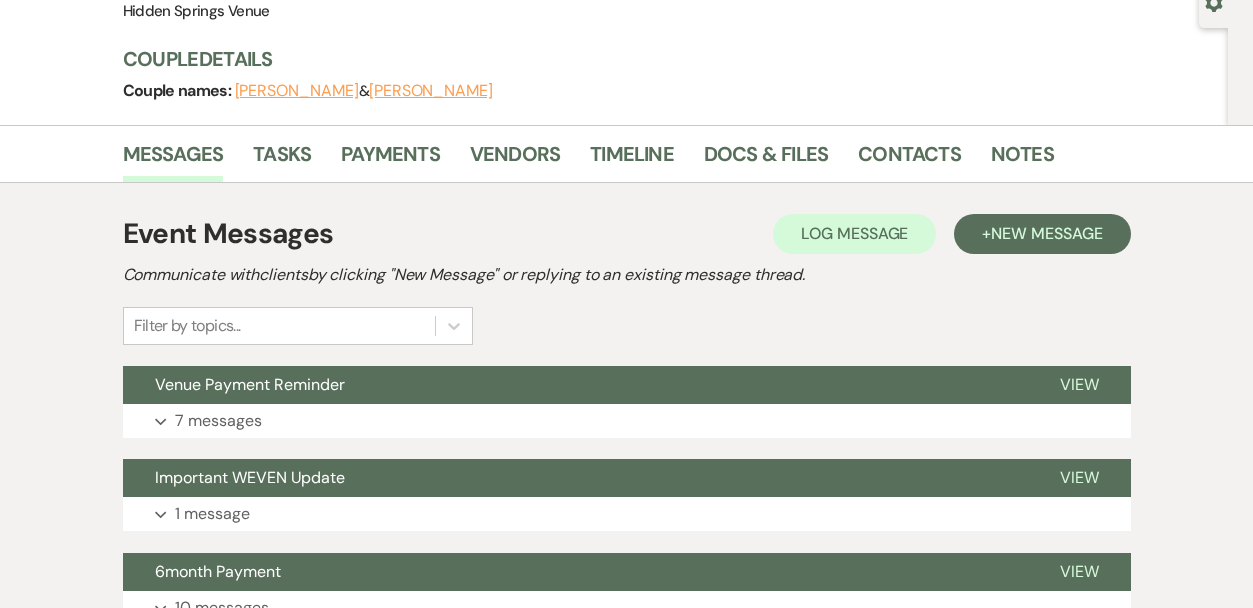 click on "Filter by topics..." at bounding box center [298, 326] 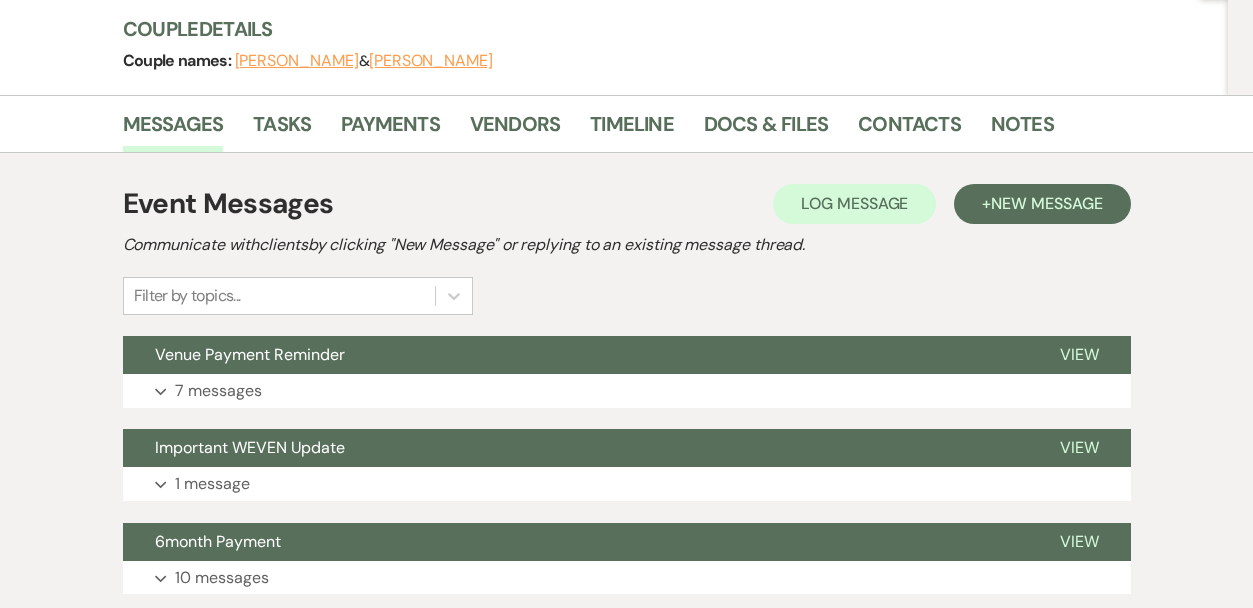 scroll, scrollTop: 256, scrollLeft: 0, axis: vertical 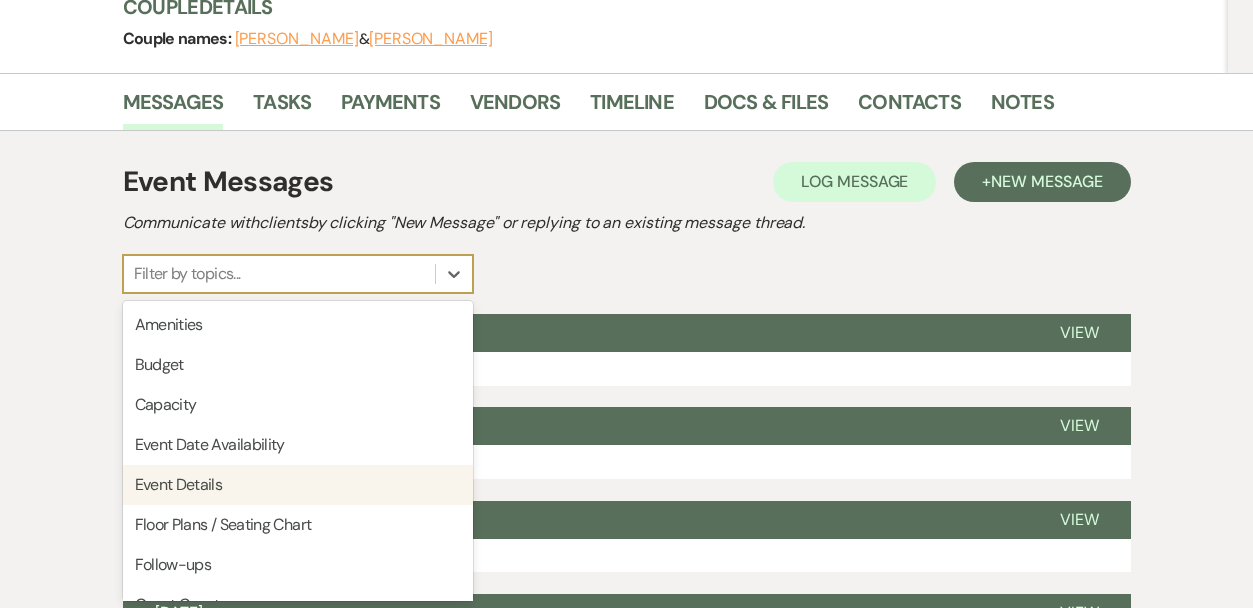 click on "Event Details" at bounding box center [298, 485] 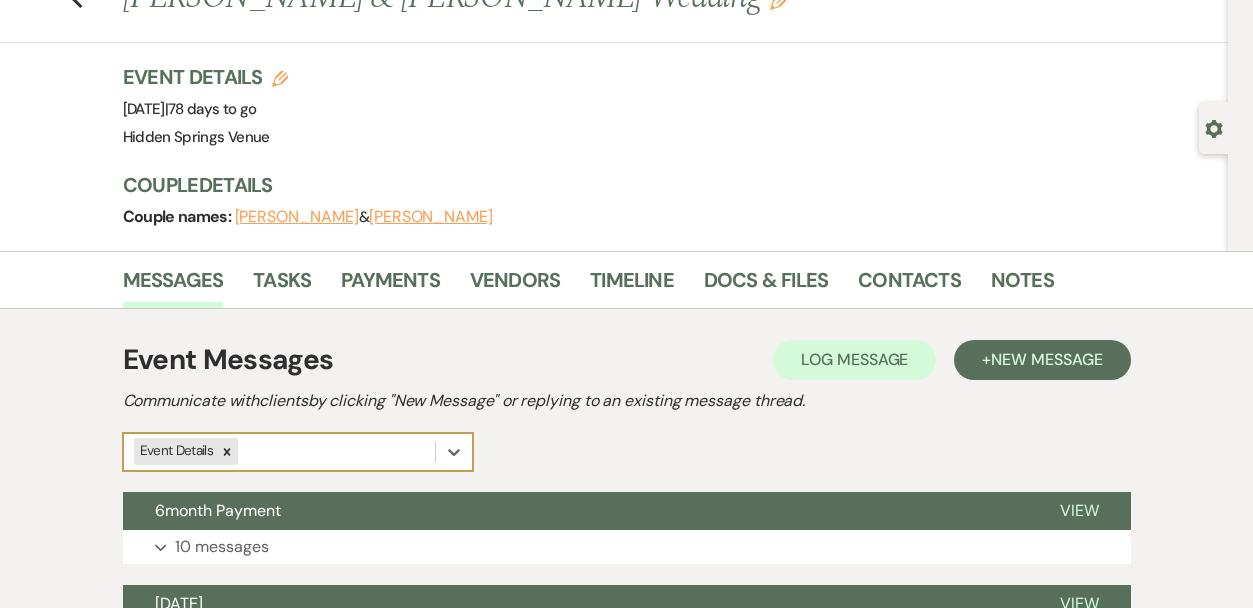 scroll, scrollTop: 80, scrollLeft: 0, axis: vertical 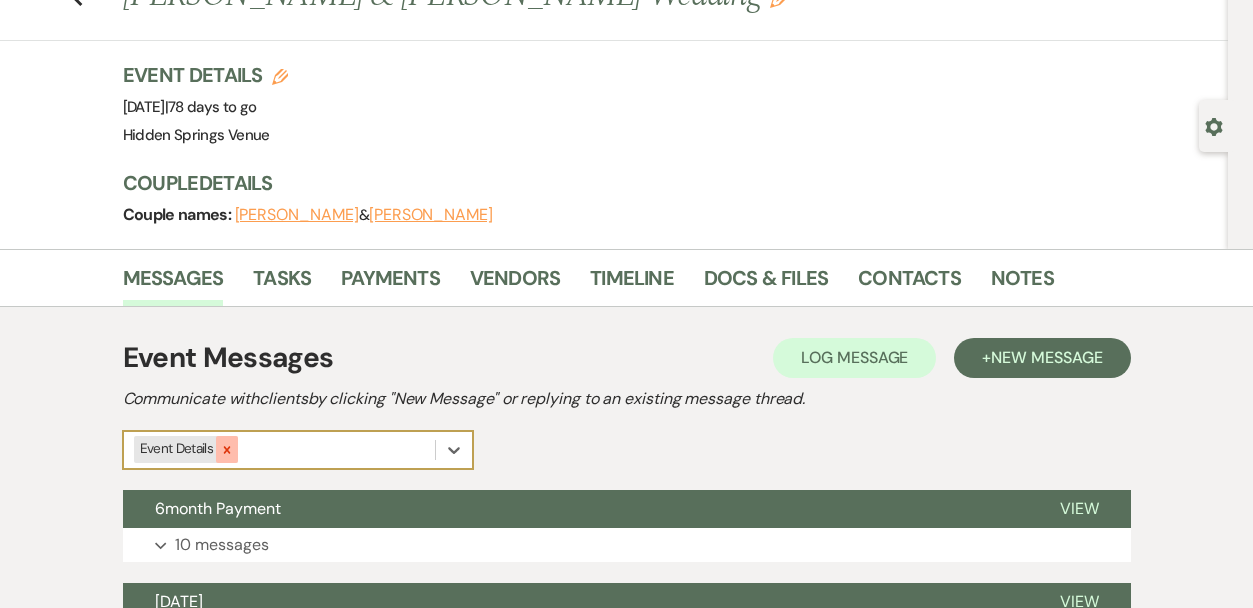 click 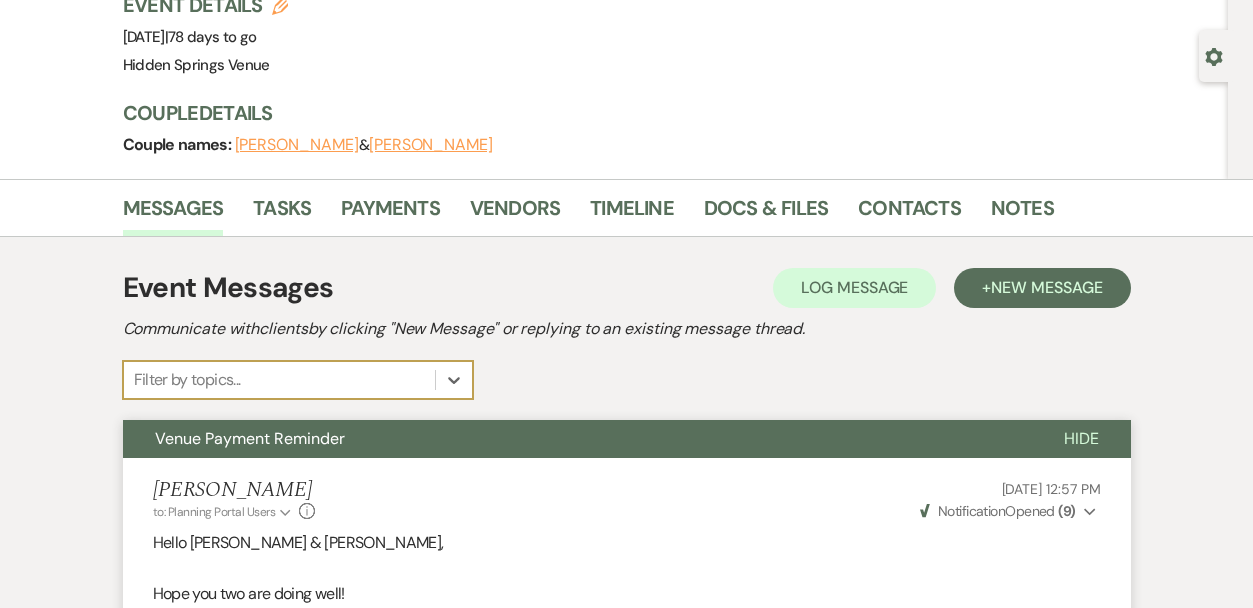 scroll, scrollTop: 152, scrollLeft: 0, axis: vertical 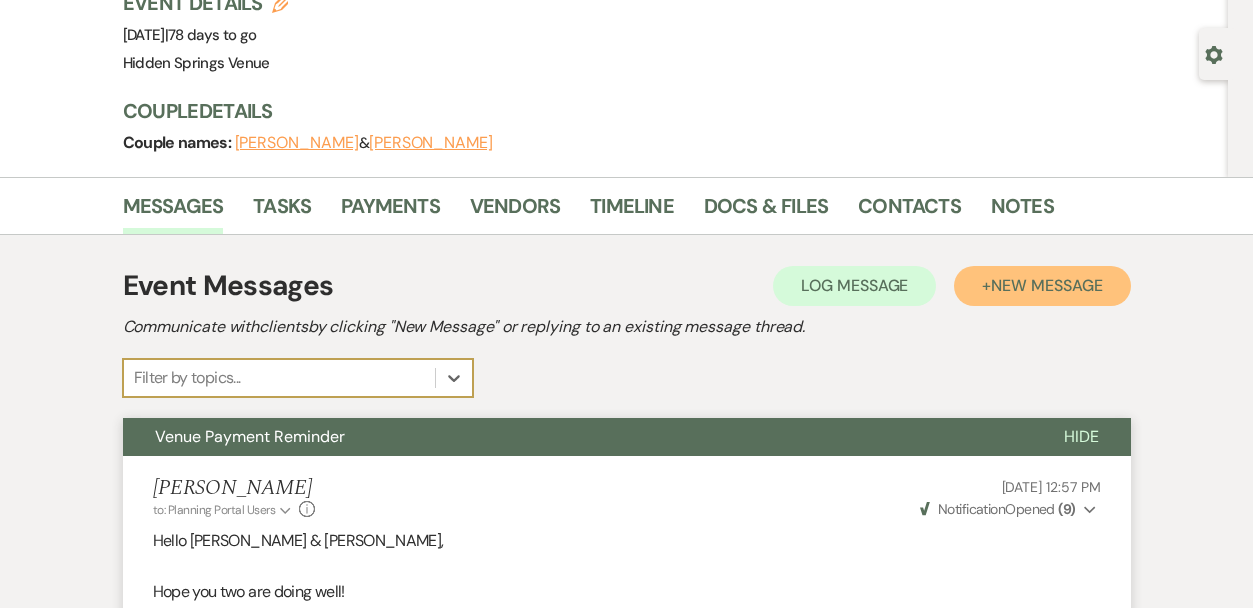 click on "New Message" at bounding box center (1046, 285) 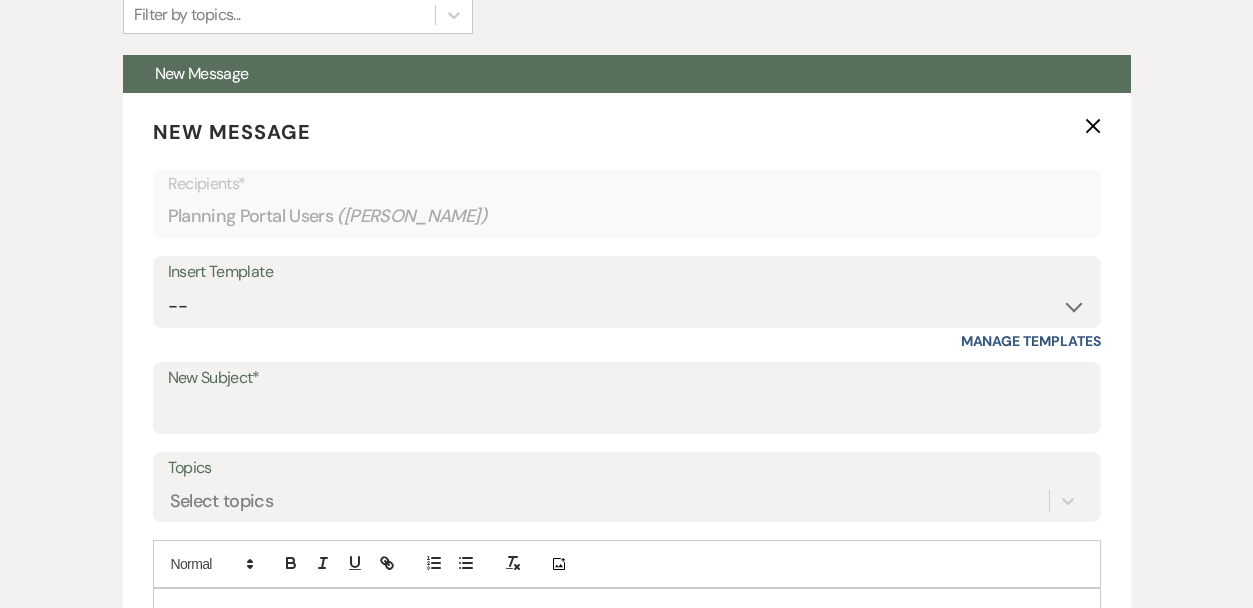 scroll, scrollTop: 563, scrollLeft: 0, axis: vertical 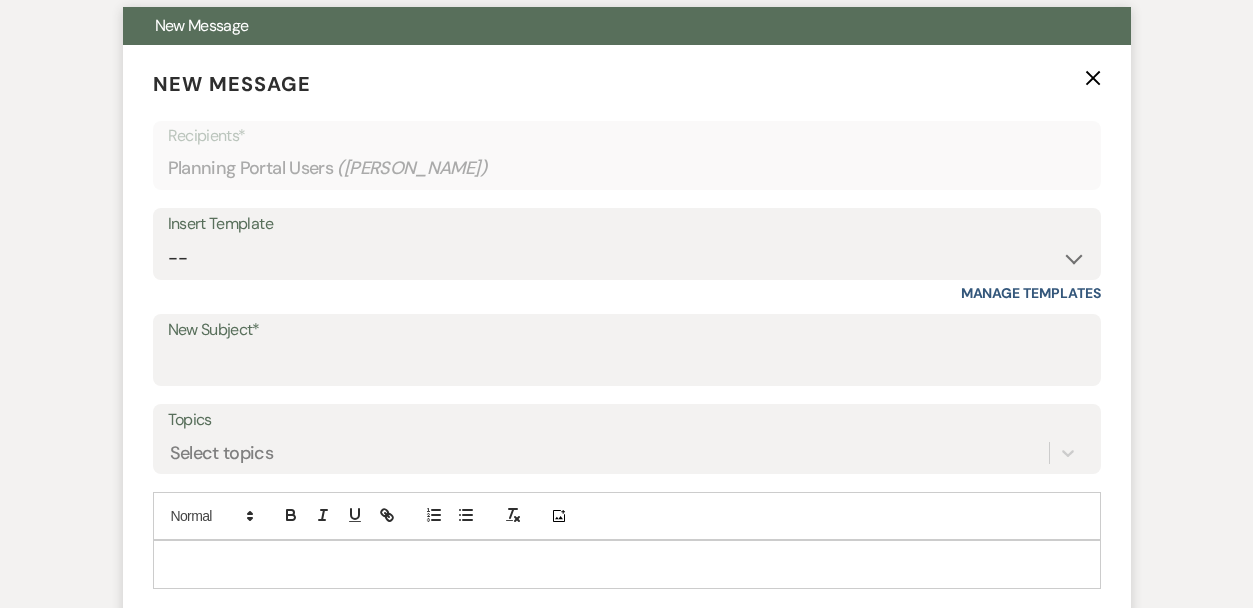 click on "Insert Template   -- Initial Inquiry Response Tour Request Response Follow Up Review Email Check-in Email Welcome Email Weven Planning Portal Introduction (Previously Booked Clients) Contract (Pre-Booked Leads) *Updated Weven Planning Portal Introduction (Booked Events) *Updated Open House Cabin Rental Reminders Coordination Package Facebook Ad Inquiry Updated Initial Inquiry Response Coordination Inquiry + Reminder Venue Final Walkthrough- Hosting Venue Payment Reminder Here Comes the Guide Inquiry Initial Inquiry- Zola template Virtual Tour Packet Cabin Invoice Details Coordination Initial Contact Message Coordinator Welcome Message Venue Final Walkthrough- HSV Coordinating Platform Changing Update" at bounding box center [627, 244] 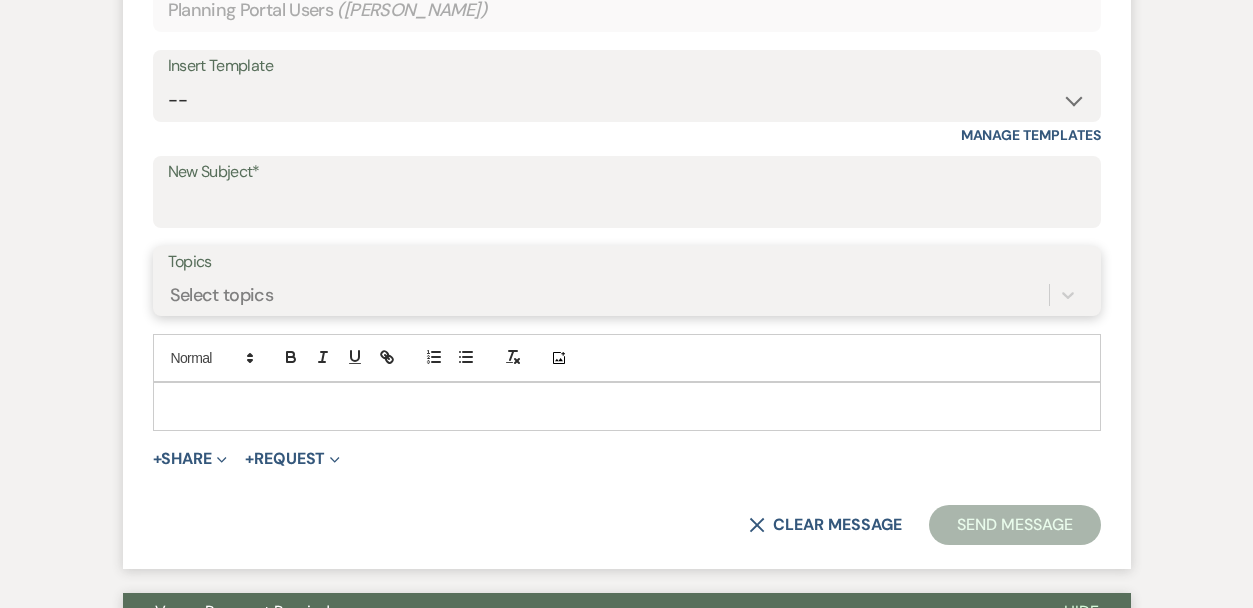 click on "Select topics" at bounding box center (627, 295) 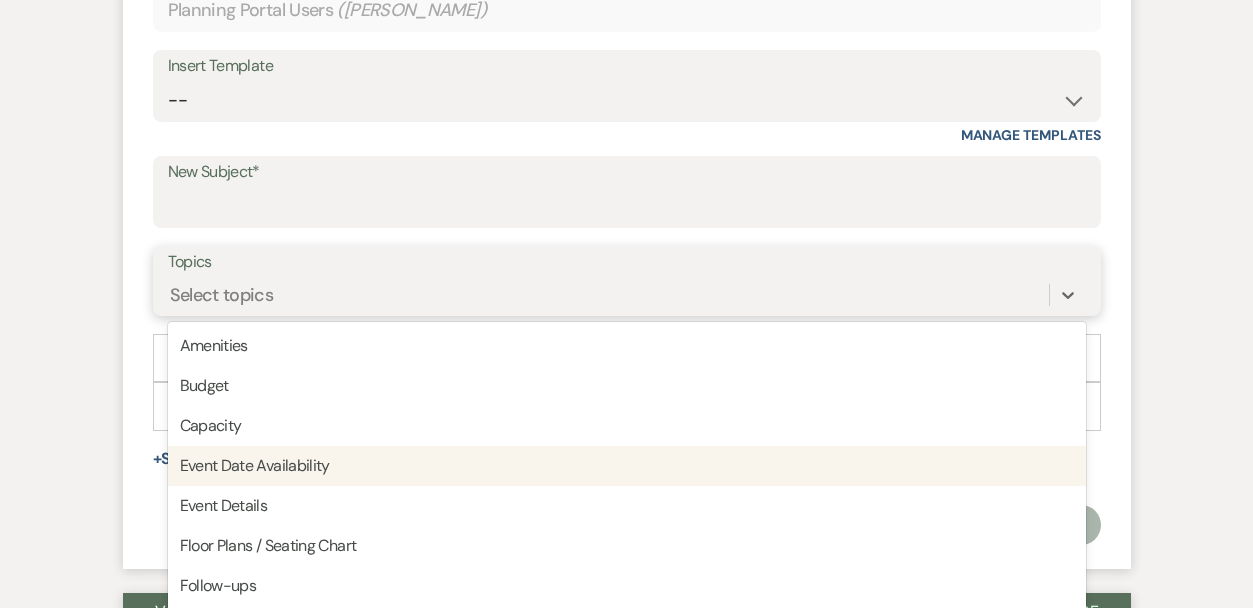 scroll, scrollTop: 744, scrollLeft: 0, axis: vertical 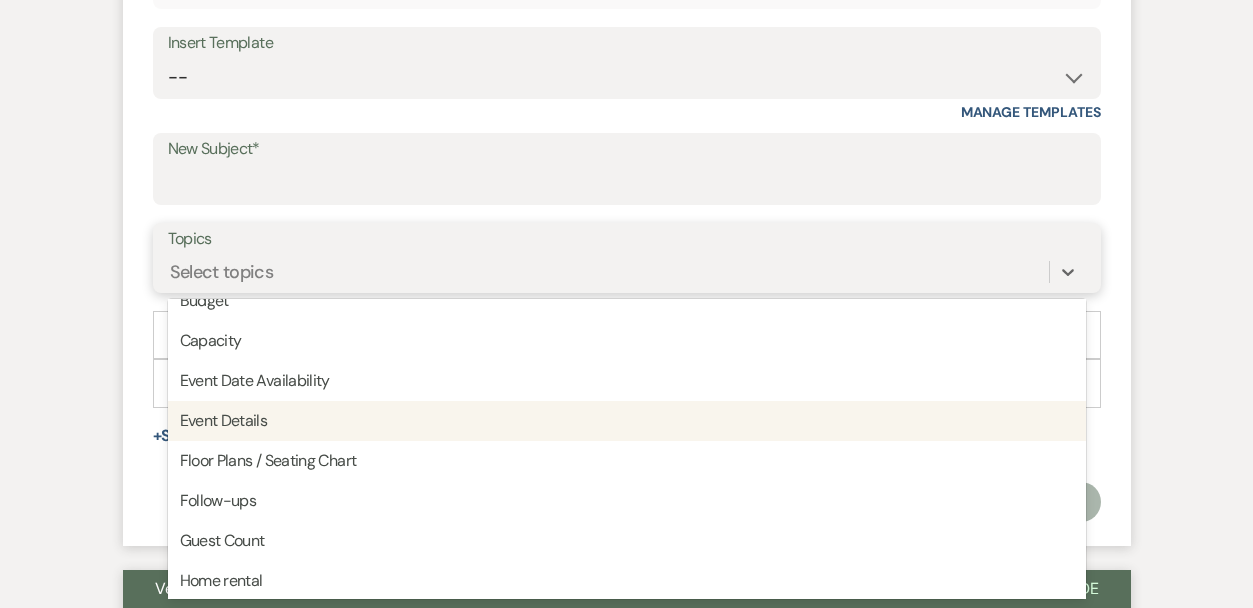 click on "Event Details" at bounding box center [627, 421] 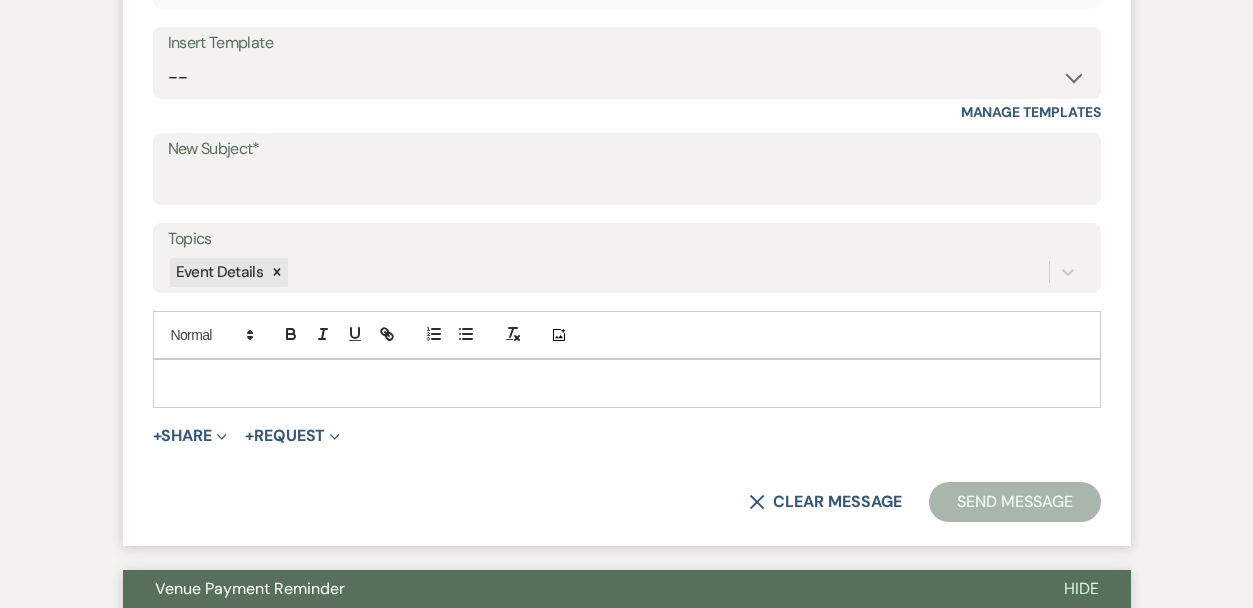 click at bounding box center [627, 383] 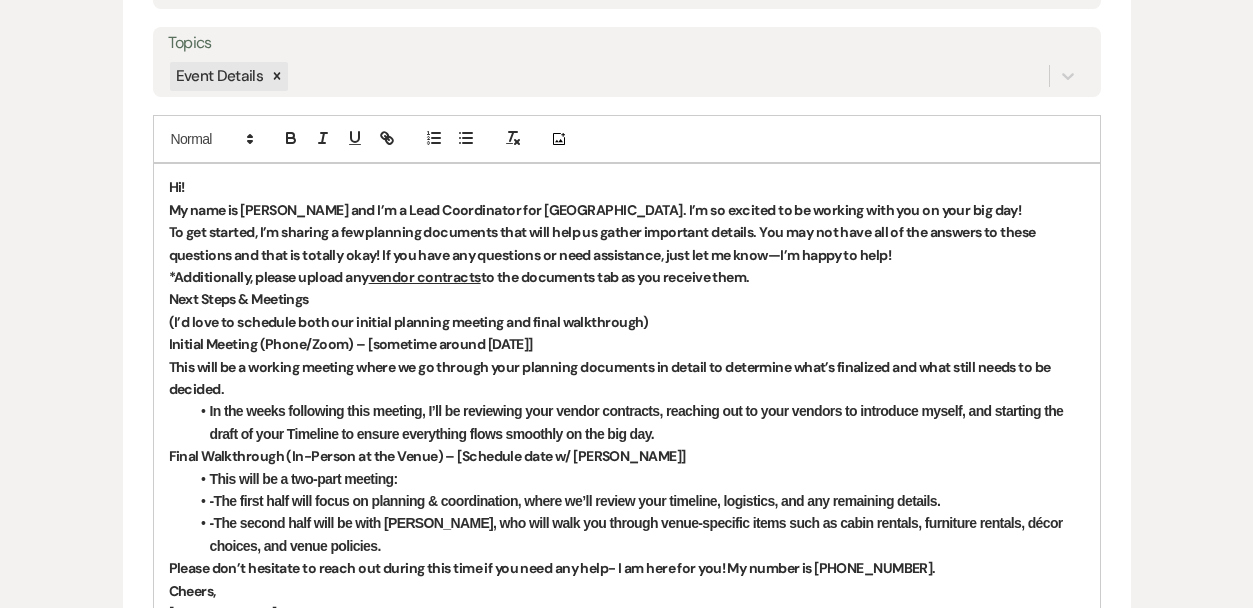 scroll, scrollTop: 941, scrollLeft: 0, axis: vertical 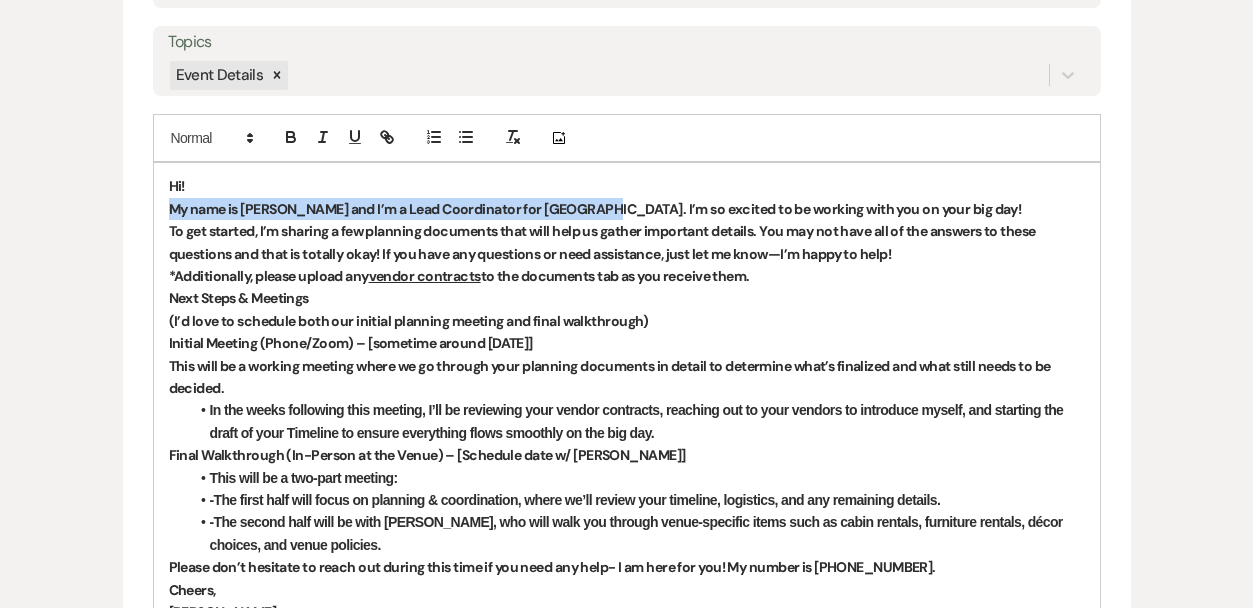 drag, startPoint x: 583, startPoint y: 208, endPoint x: 162, endPoint y: 204, distance: 421.019 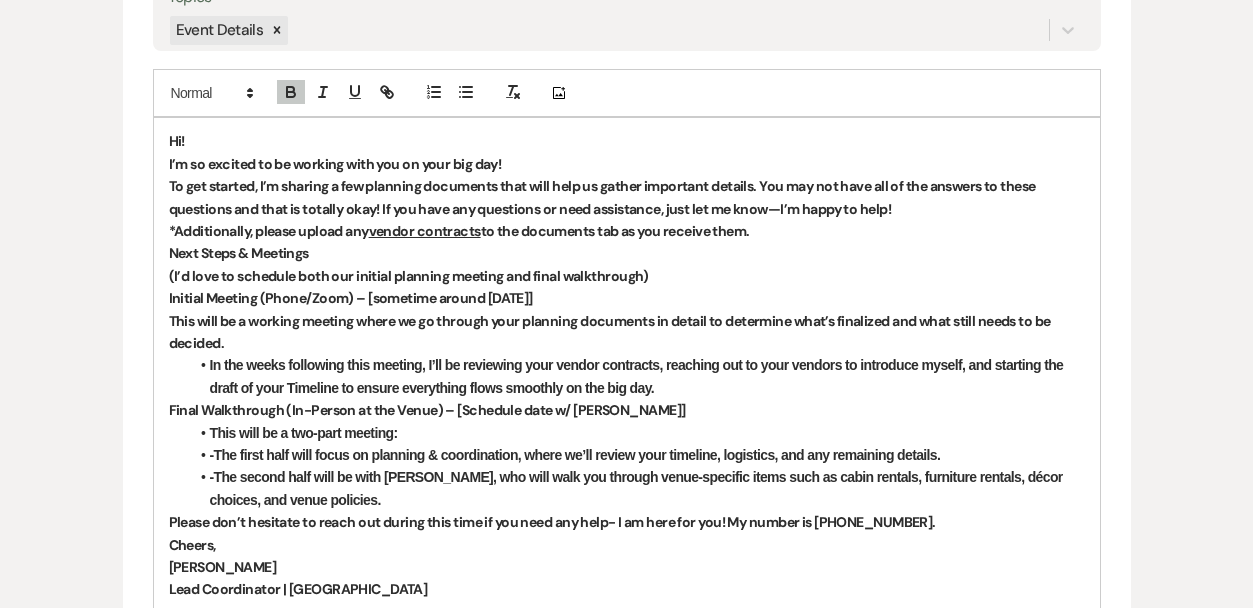 scroll, scrollTop: 990, scrollLeft: 0, axis: vertical 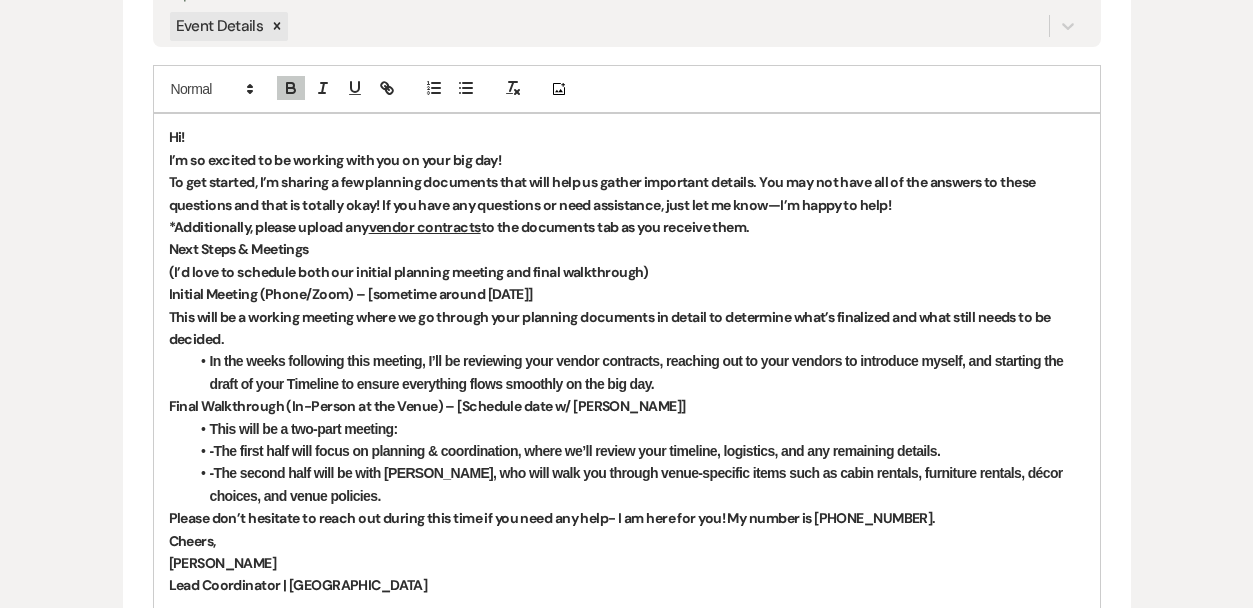 drag, startPoint x: 488, startPoint y: 292, endPoint x: 616, endPoint y: 293, distance: 128.0039 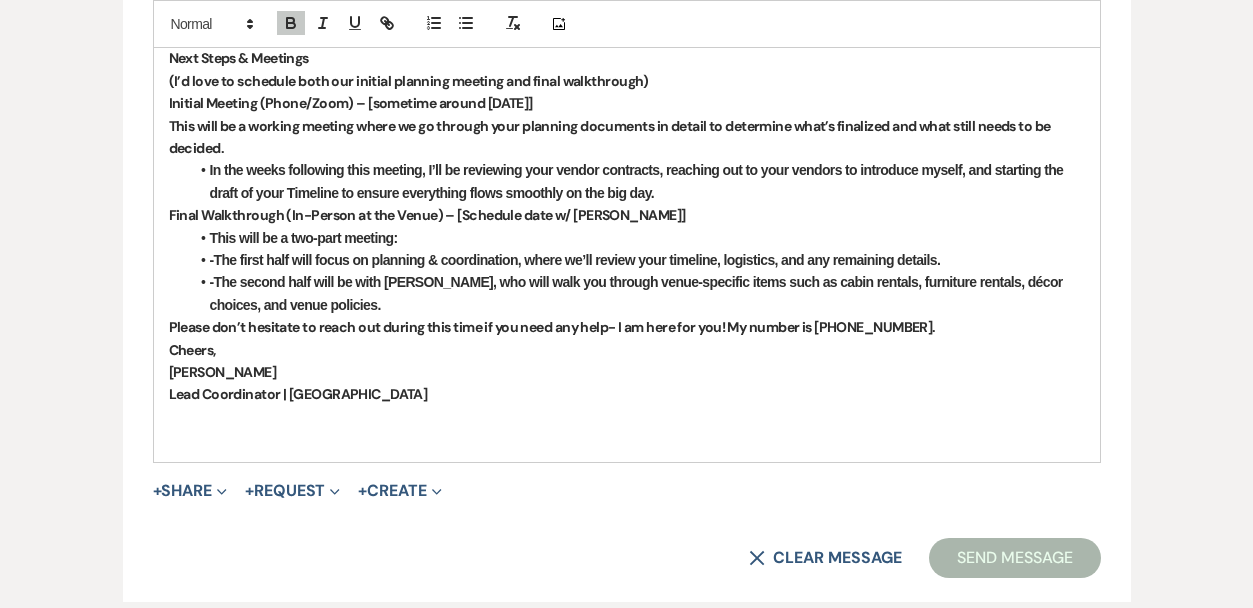 scroll, scrollTop: 1186, scrollLeft: 0, axis: vertical 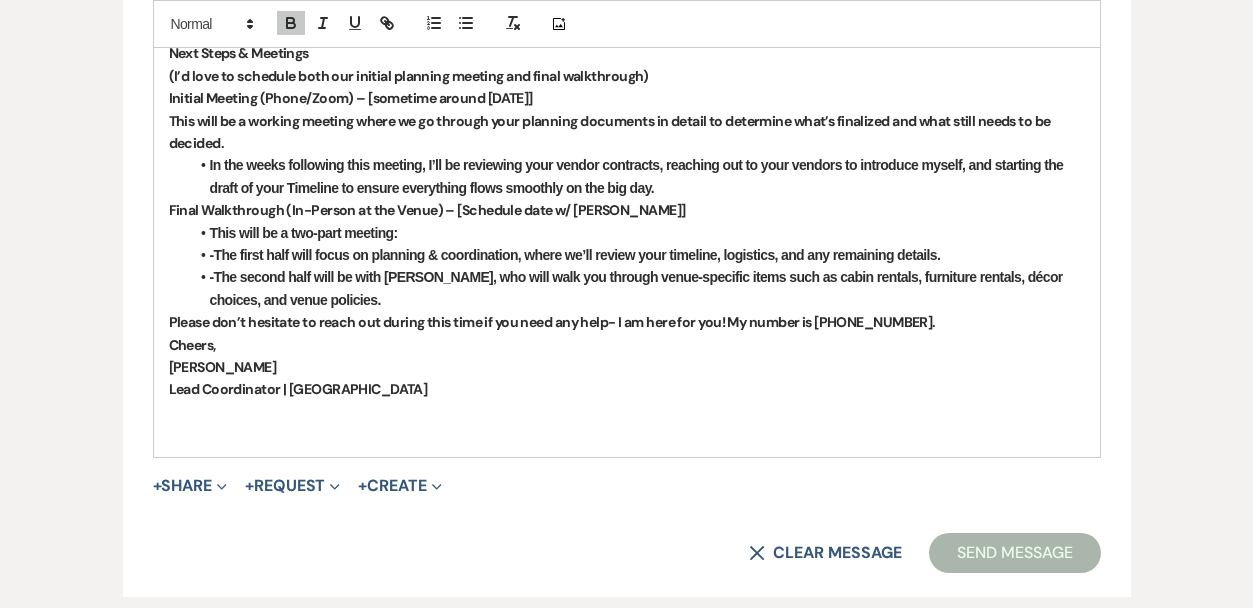 click on "Final Walkthrough (In-Person at the Venue) – [Schedule date w/ [PERSON_NAME]]" at bounding box center (427, 210) 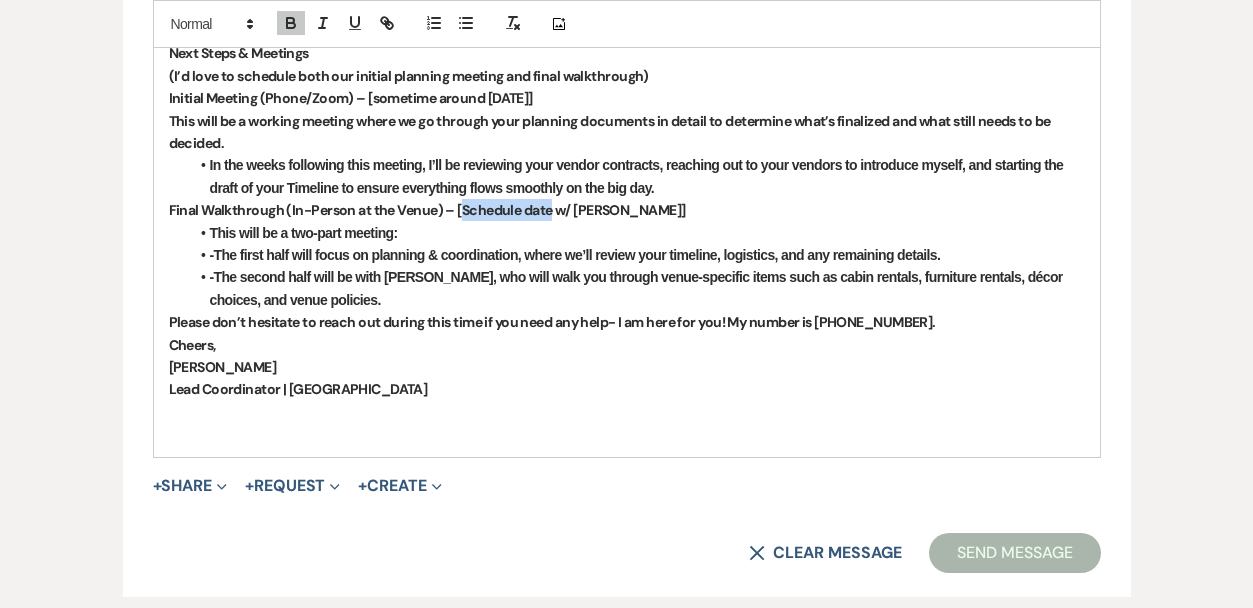drag, startPoint x: 461, startPoint y: 207, endPoint x: 552, endPoint y: 207, distance: 91 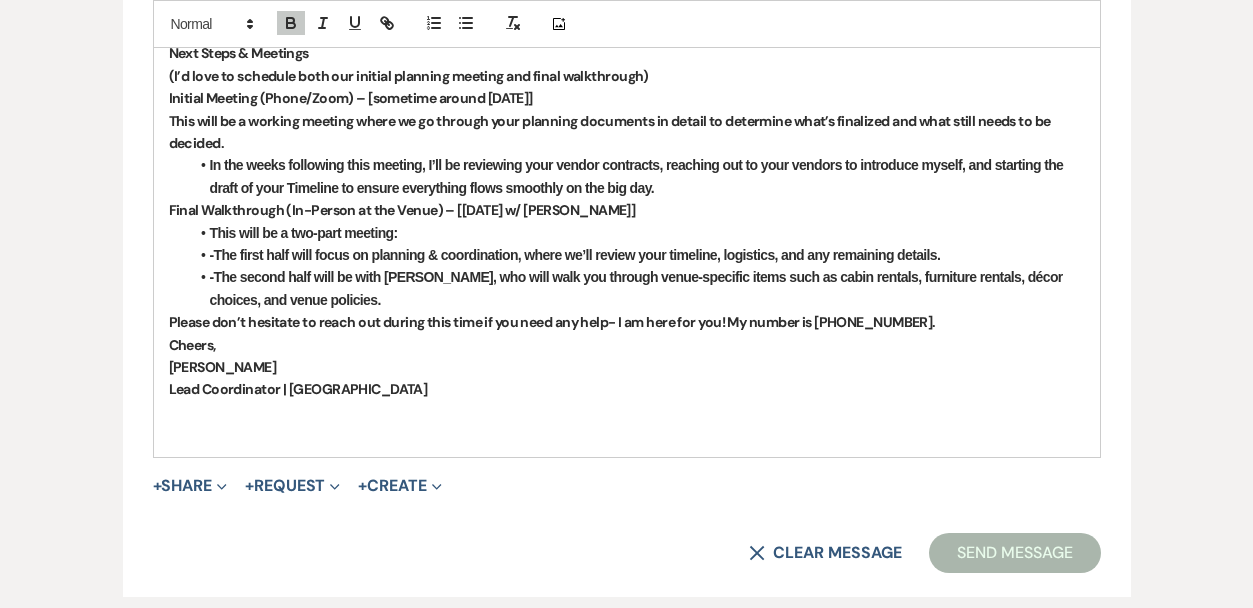 click on "Initial Meeting (Phone/Zoom) – [sometime around [DATE]]" at bounding box center (351, 98) 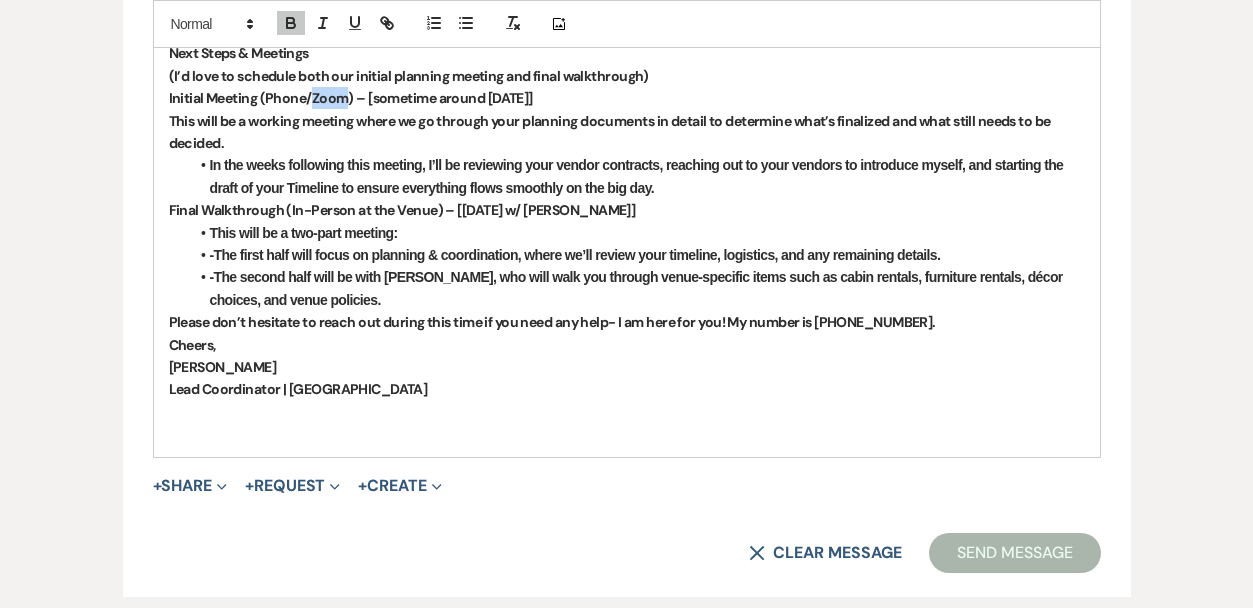 click on "Initial Meeting (Phone/Zoom) – [sometime around [DATE]]" at bounding box center (351, 98) 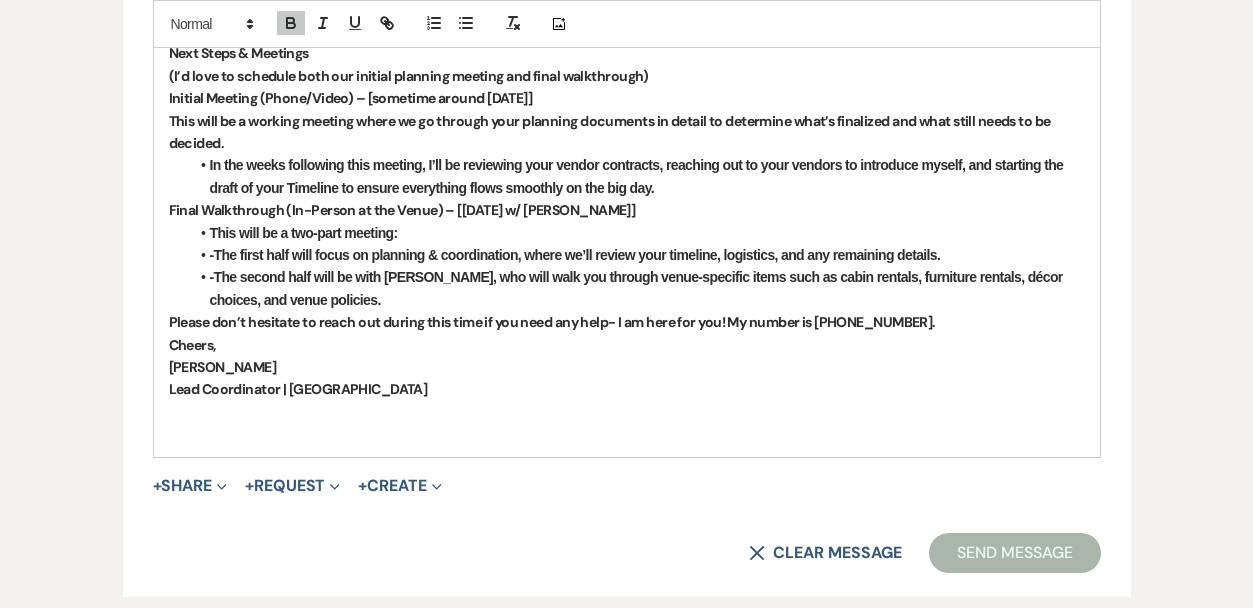 click on "Initial Meeting (Phone/Video) – [sometime around [DATE]]" at bounding box center (351, 98) 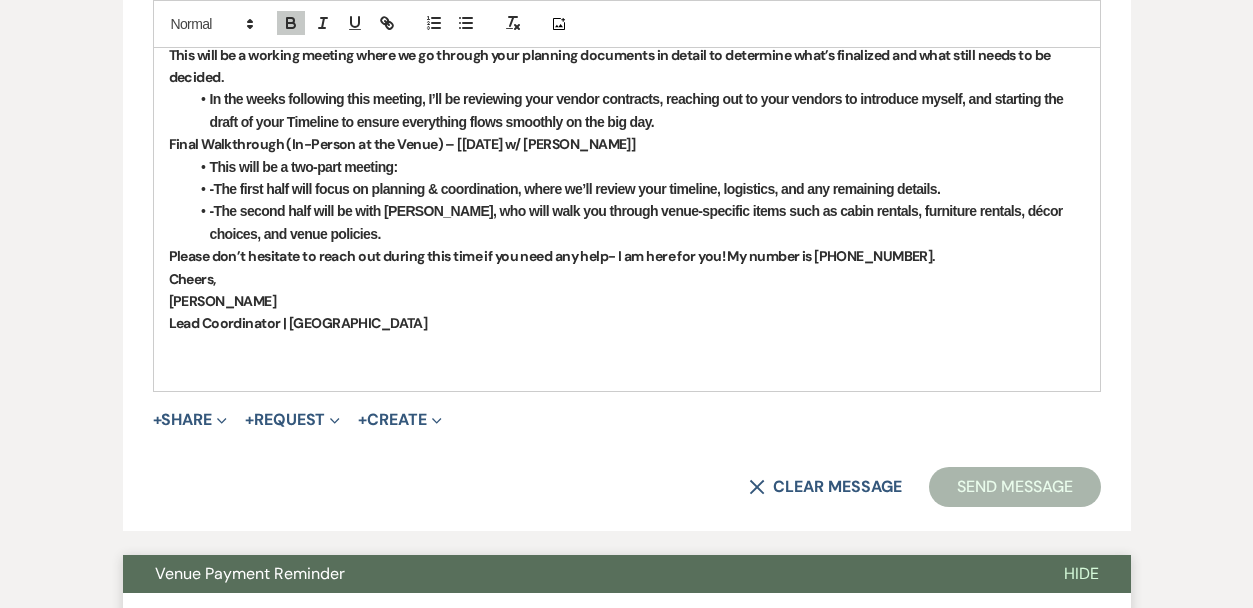 scroll, scrollTop: 1253, scrollLeft: 0, axis: vertical 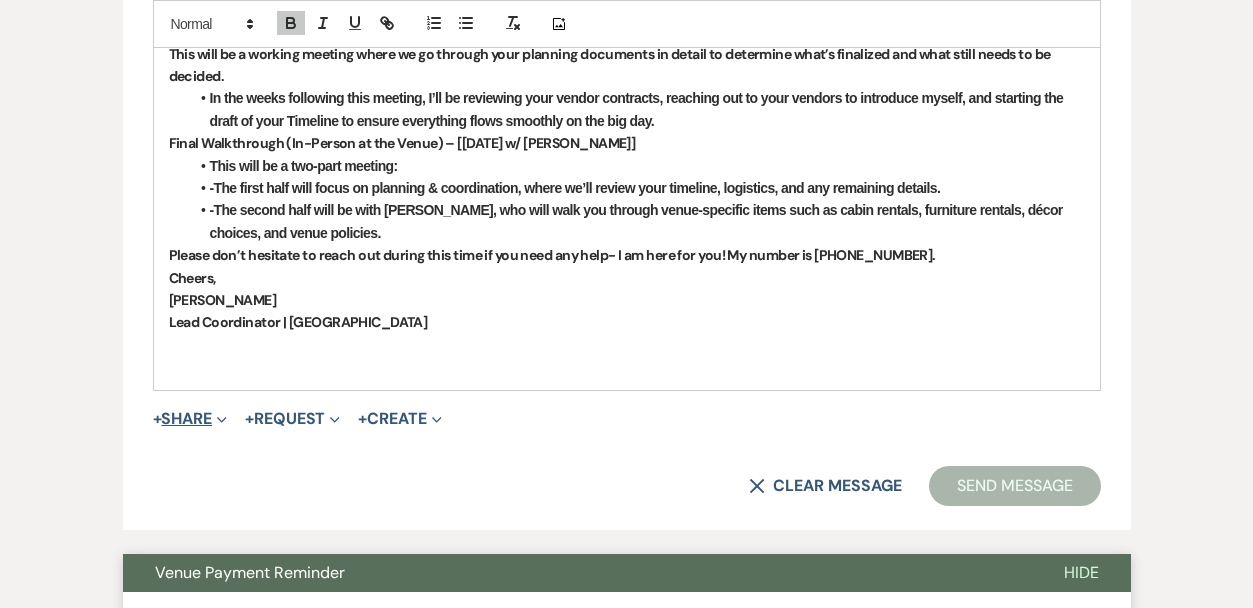 click on "+" at bounding box center (157, 419) 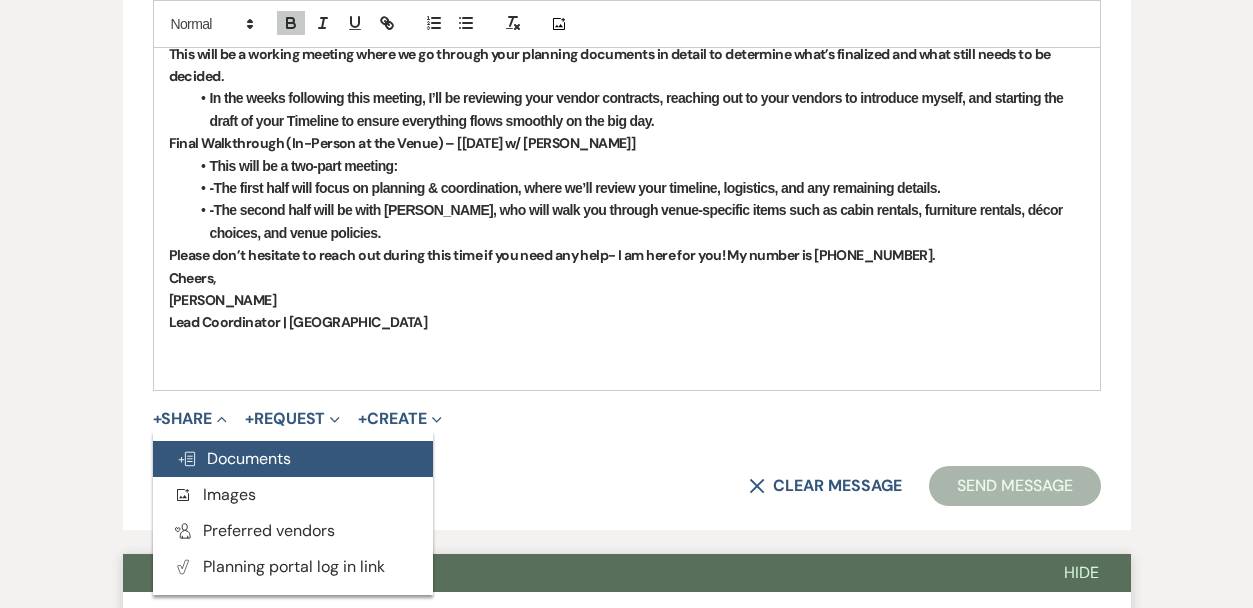 click on "Doc Upload Documents" at bounding box center [234, 458] 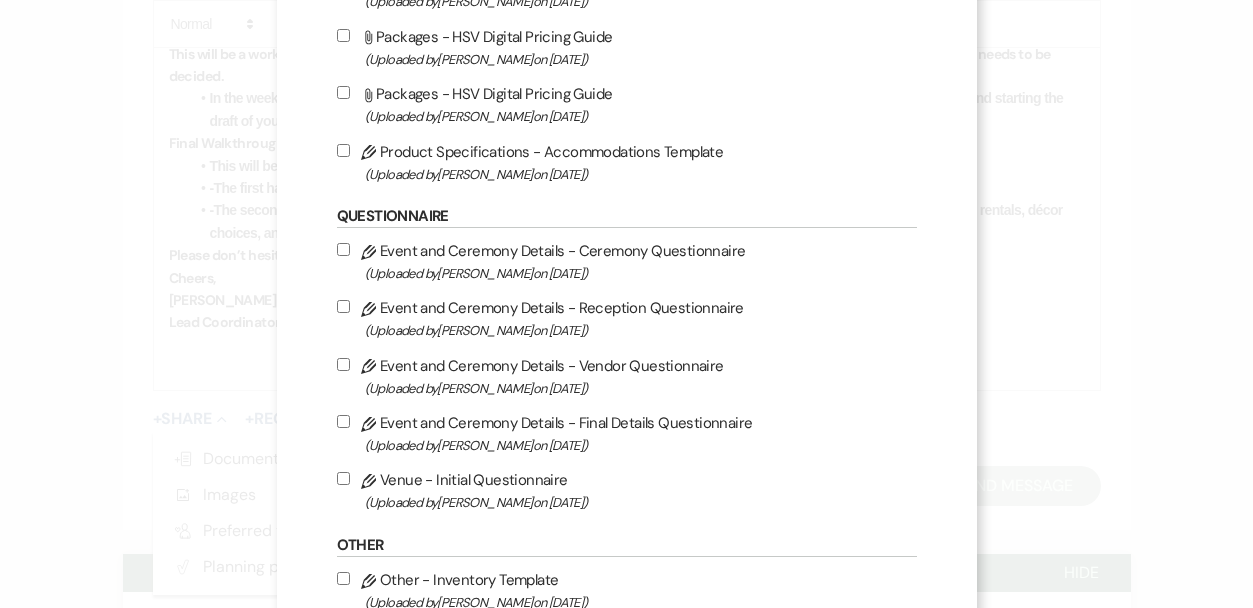 scroll, scrollTop: 1958, scrollLeft: 0, axis: vertical 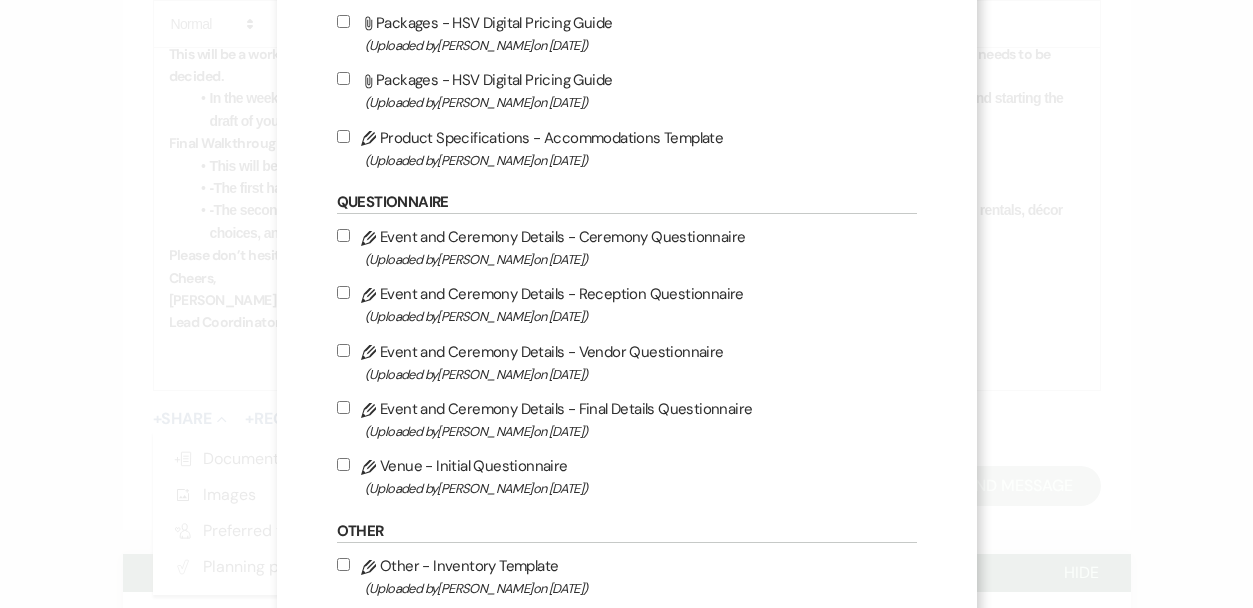 click on "Pencil Venue - Initial Questionnaire (Uploaded by  [PERSON_NAME]  on   [DATE] )" at bounding box center [343, 464] 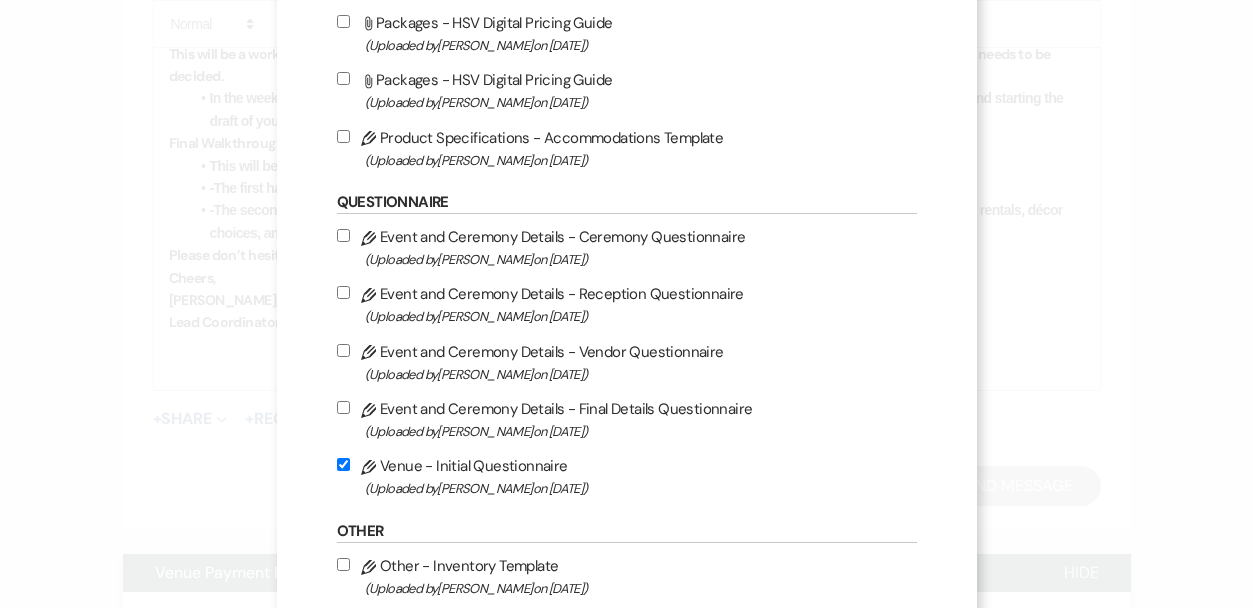 click on "Pencil Event and Ceremony Details - Vendor Questionnaire (Uploaded by  [PERSON_NAME]  on   [DATE] )" at bounding box center (343, 350) 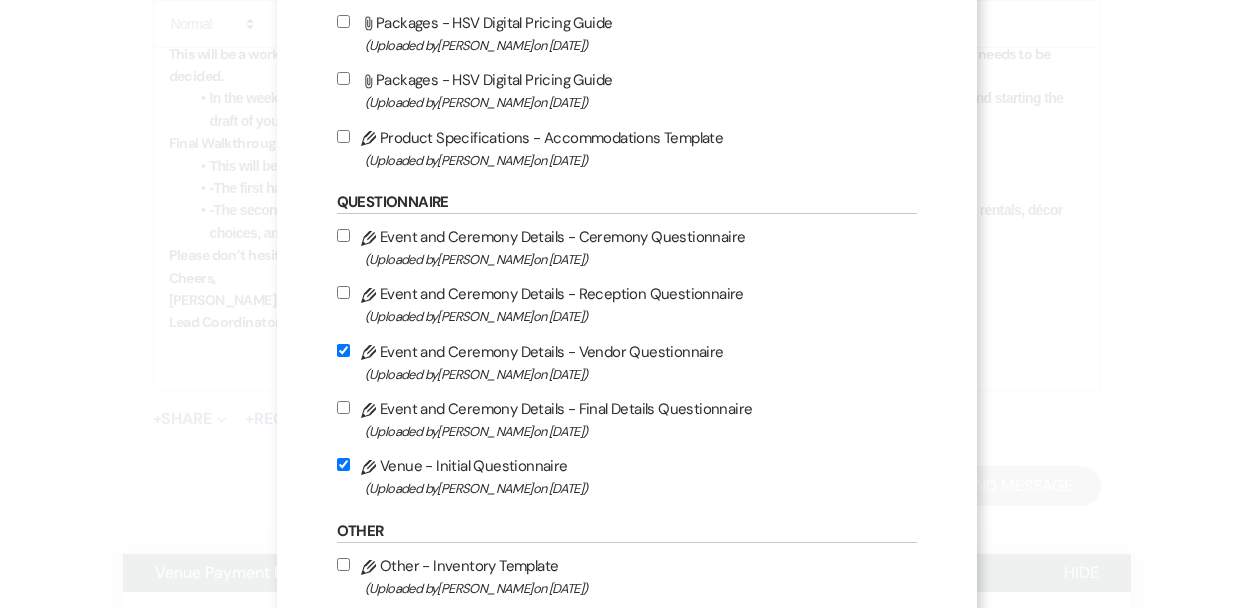 checkbox on "true" 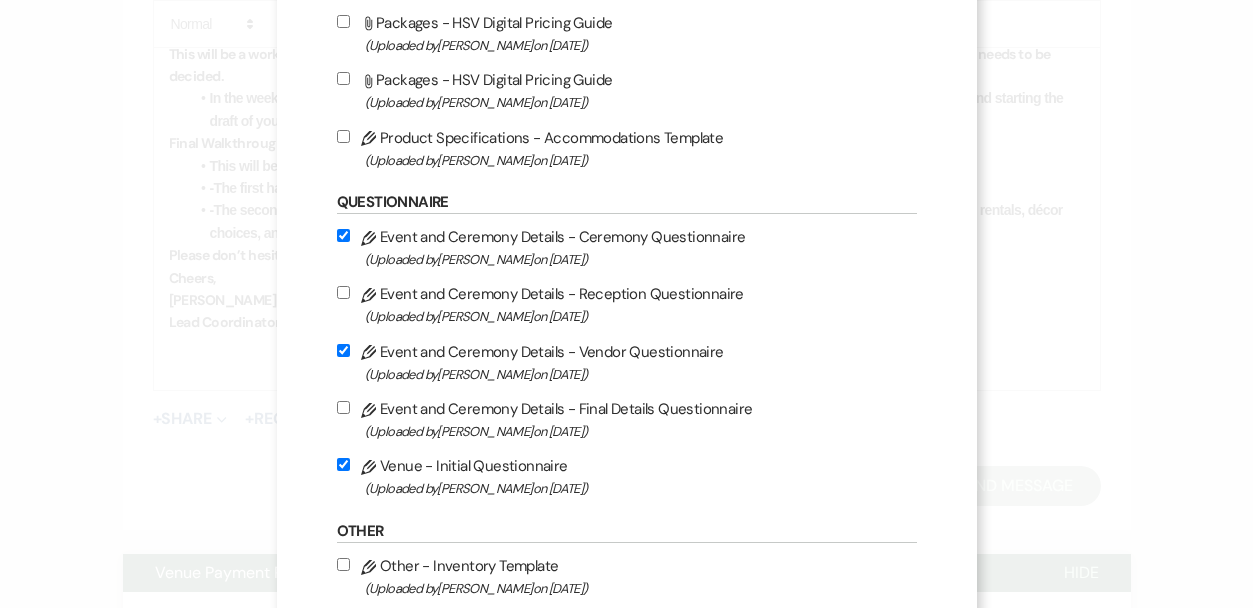 checkbox on "true" 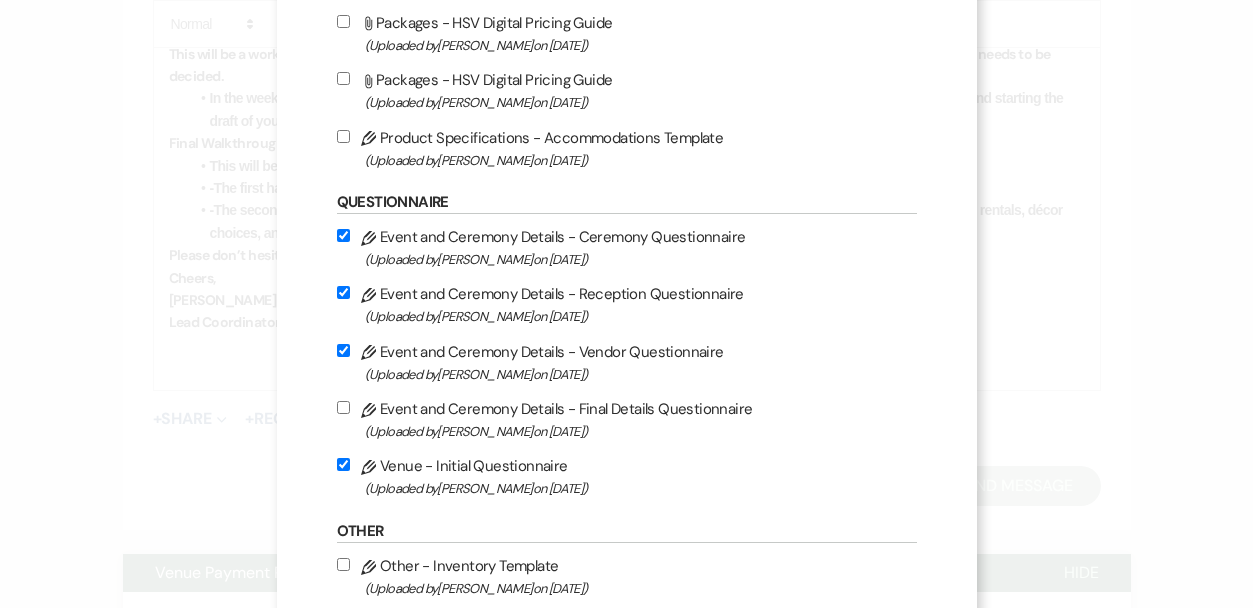 checkbox on "true" 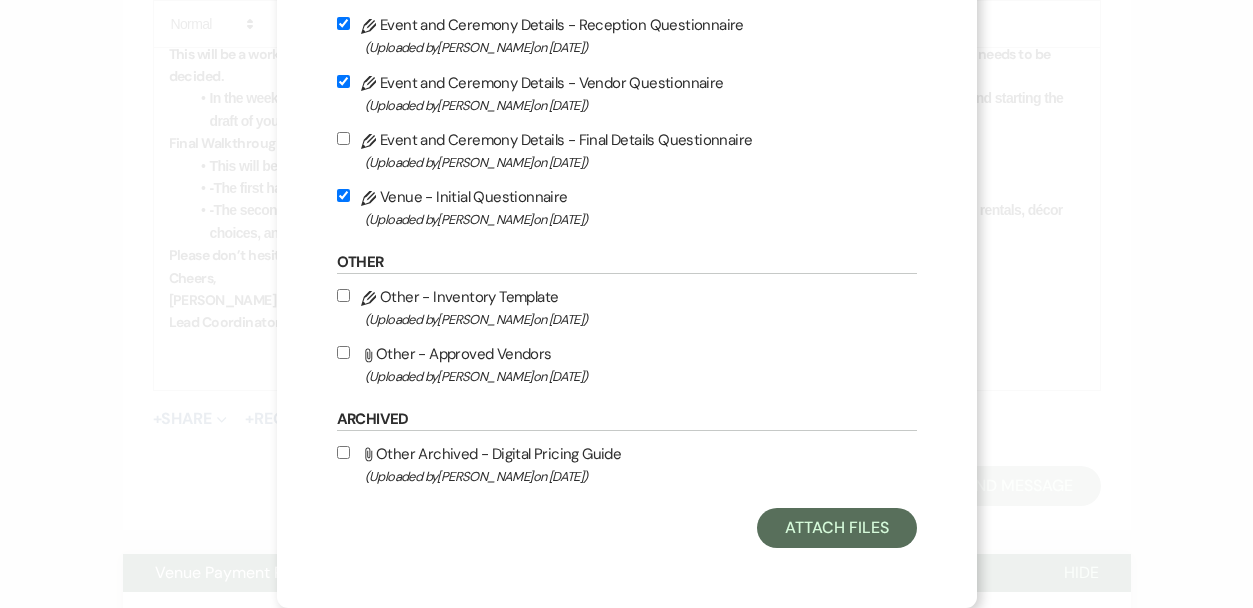 scroll, scrollTop: 2239, scrollLeft: 0, axis: vertical 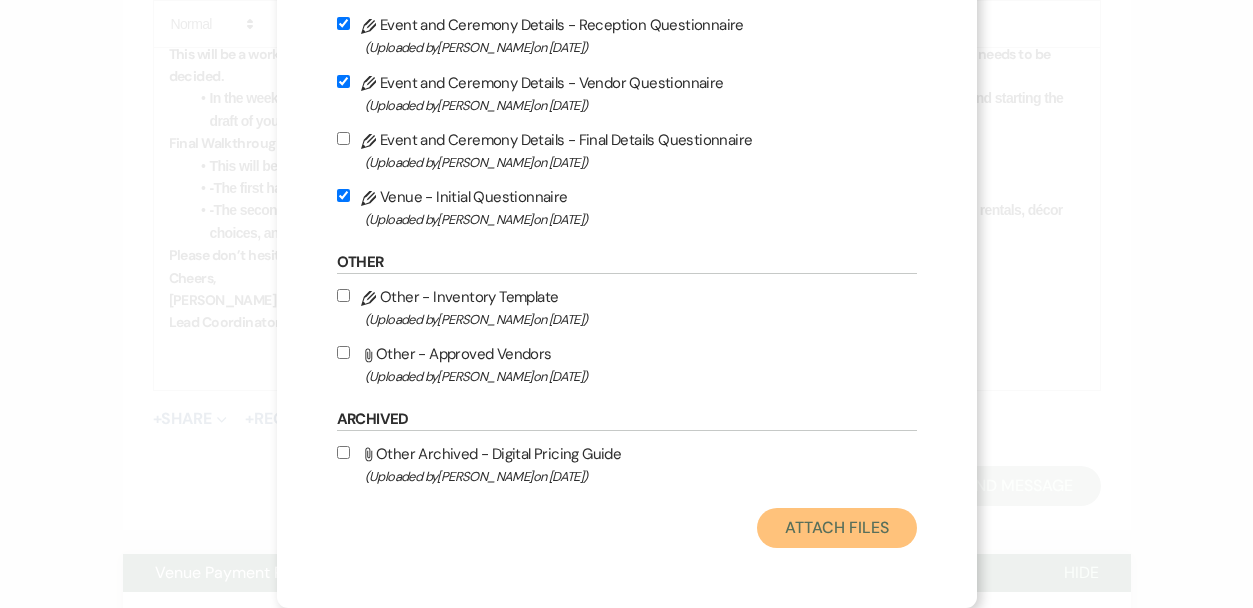 click on "Attach Files" at bounding box center (836, 528) 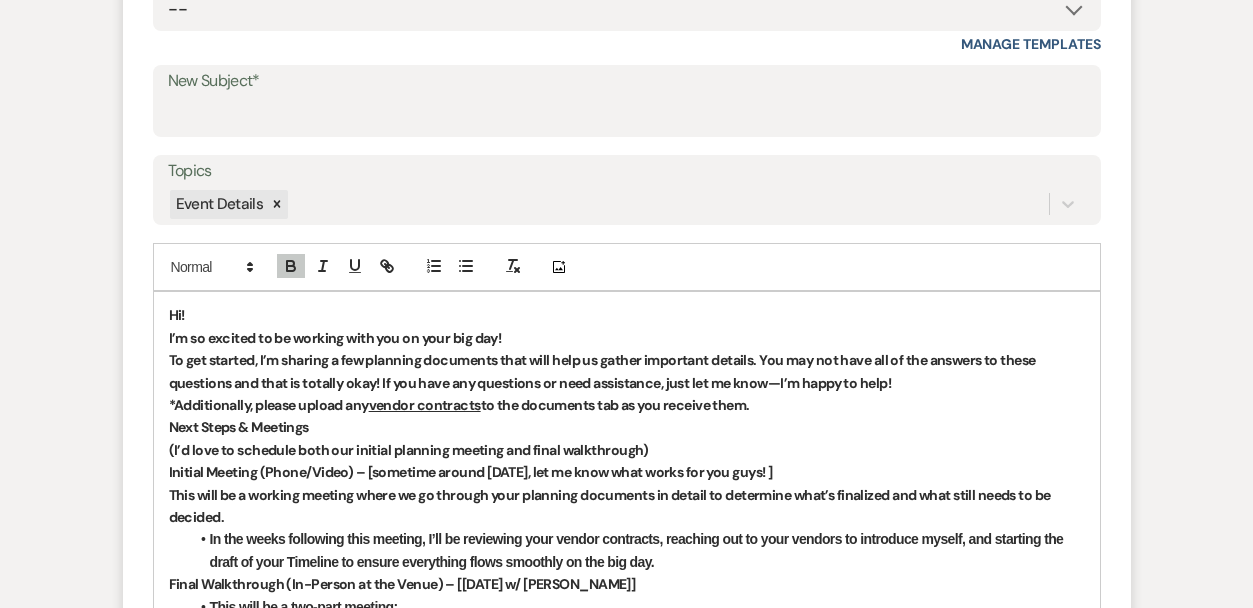 scroll, scrollTop: 817, scrollLeft: 0, axis: vertical 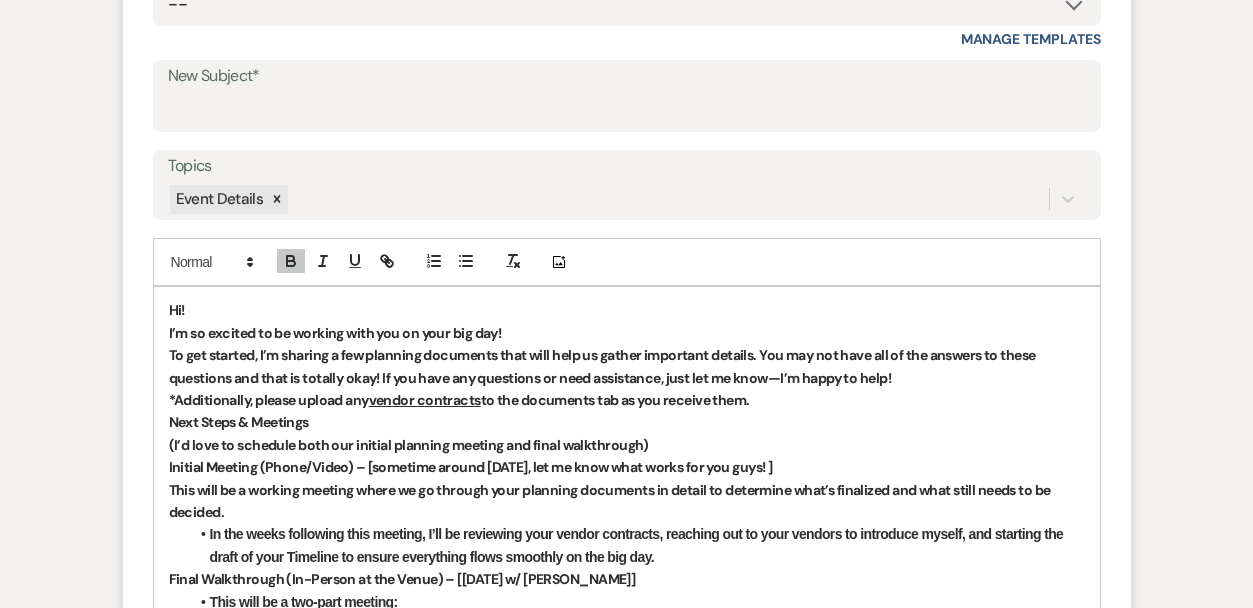 click on "To get started, I’m sharing a few planning documents that will help us gather important details. You may not have all of the answers to these questions and that is totally okay! If you have any questions or need assistance, just let me know—I’m happy to help!" at bounding box center [604, 366] 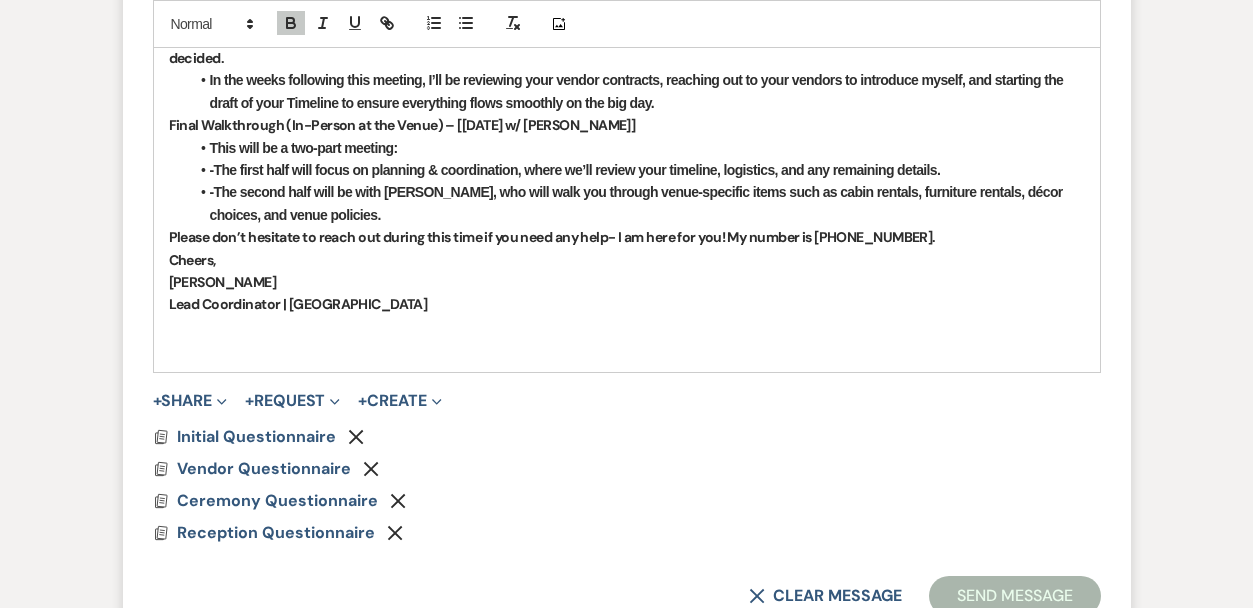 scroll, scrollTop: 1282, scrollLeft: 0, axis: vertical 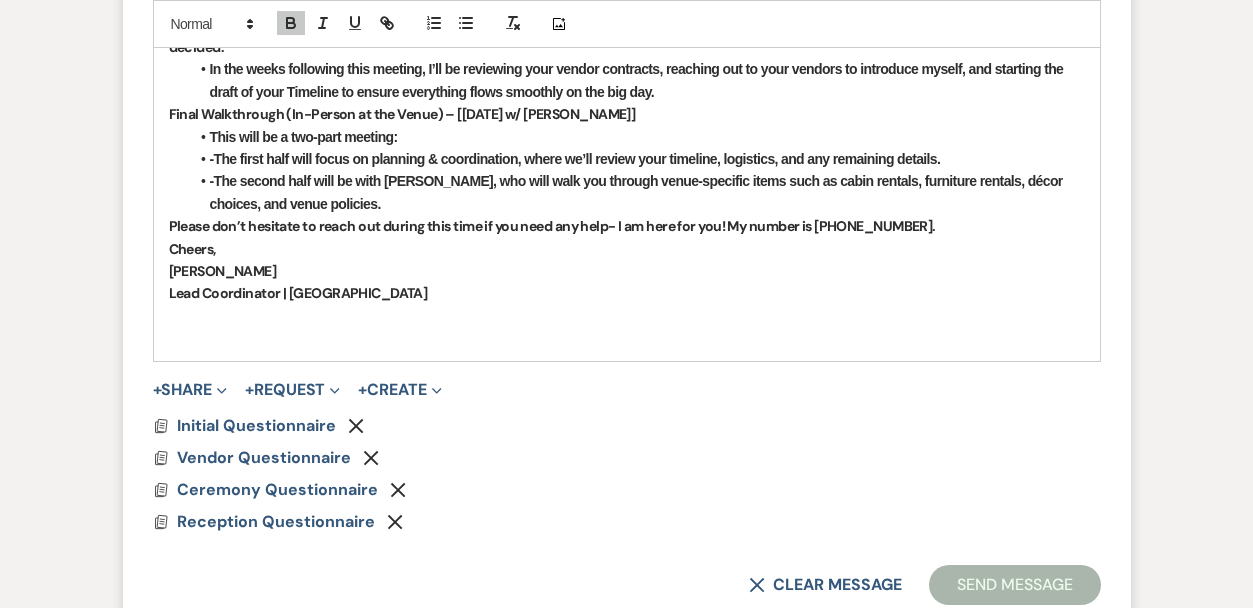 click on "Send Message" at bounding box center [1014, 585] 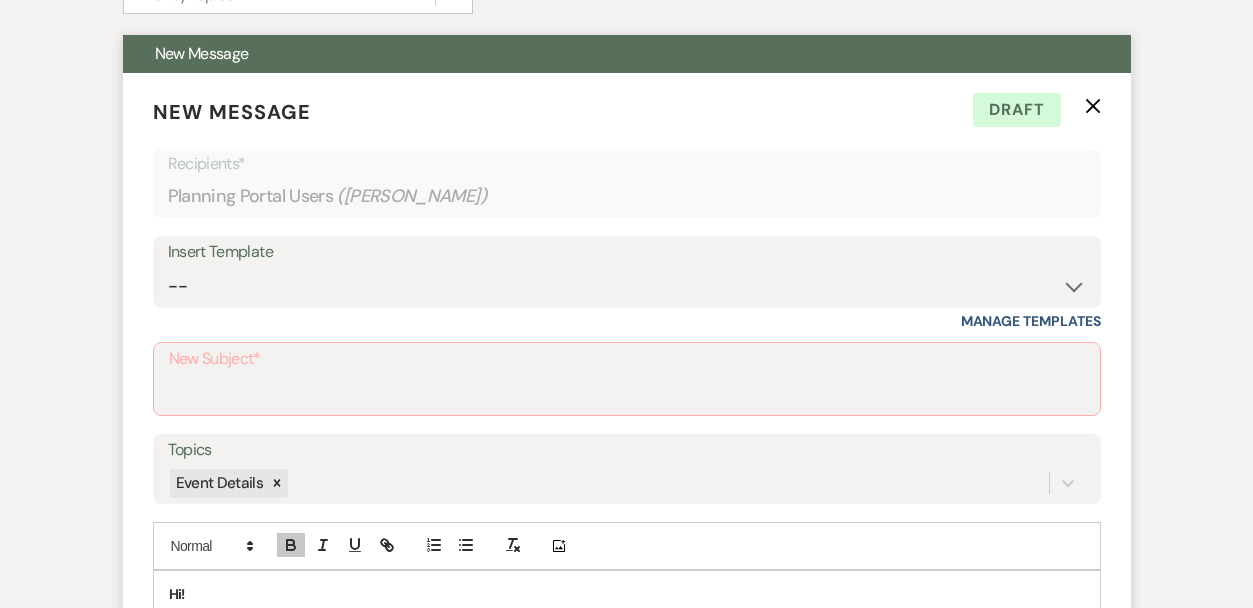 scroll, scrollTop: 534, scrollLeft: 0, axis: vertical 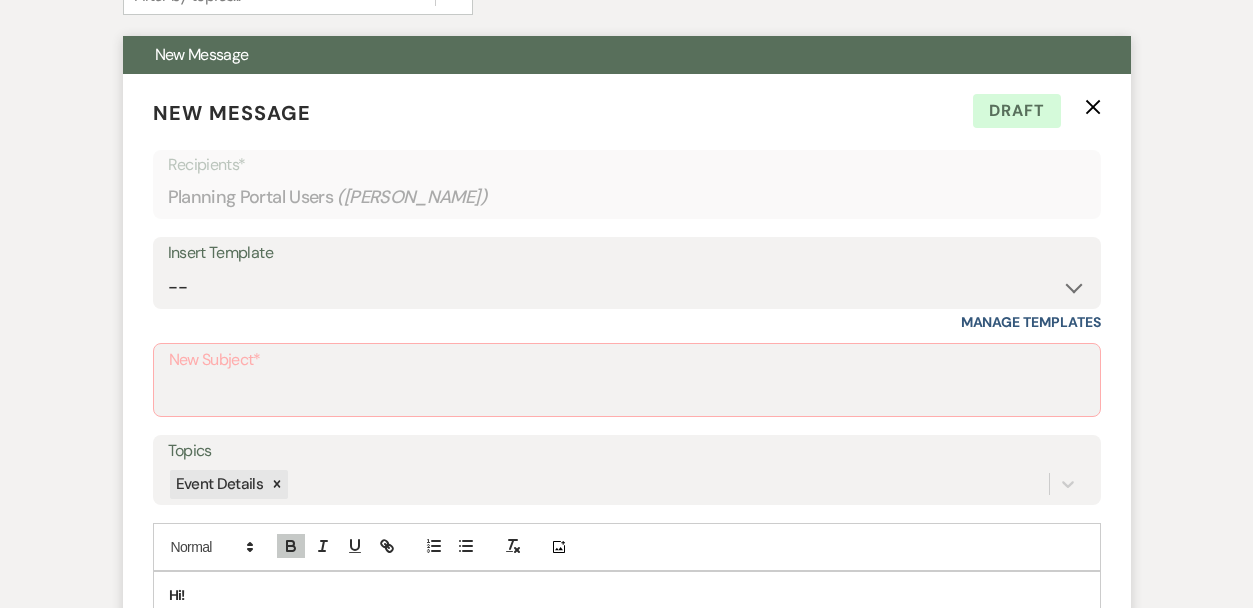 click on "New Subject*" at bounding box center (627, 360) 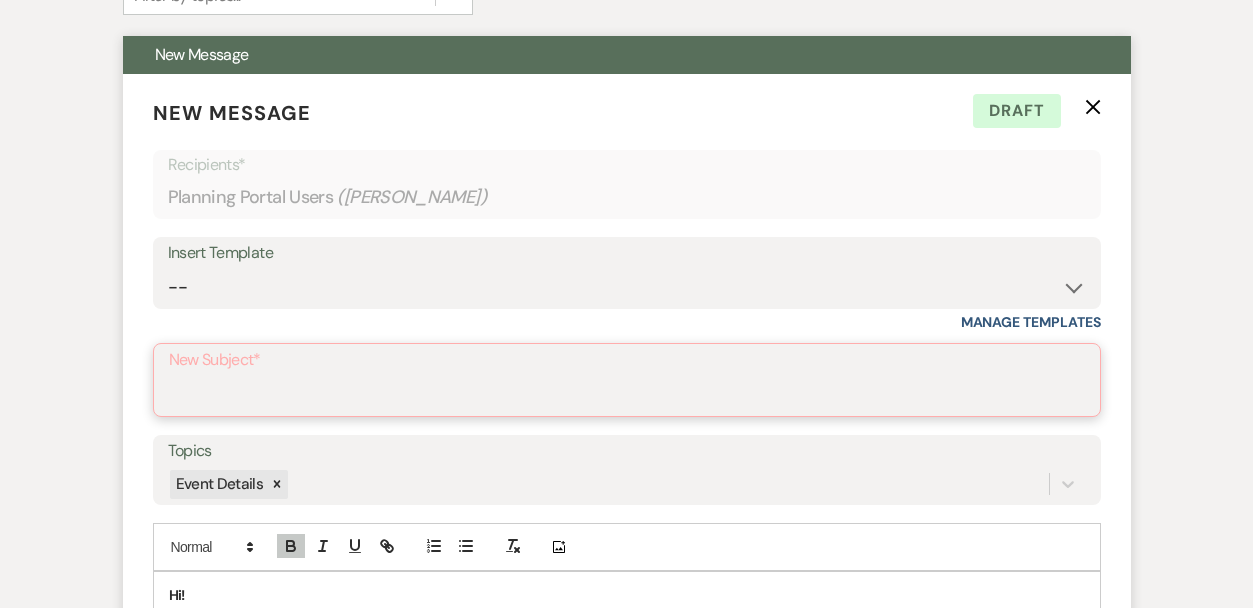 click on "New Subject*" at bounding box center [627, 394] 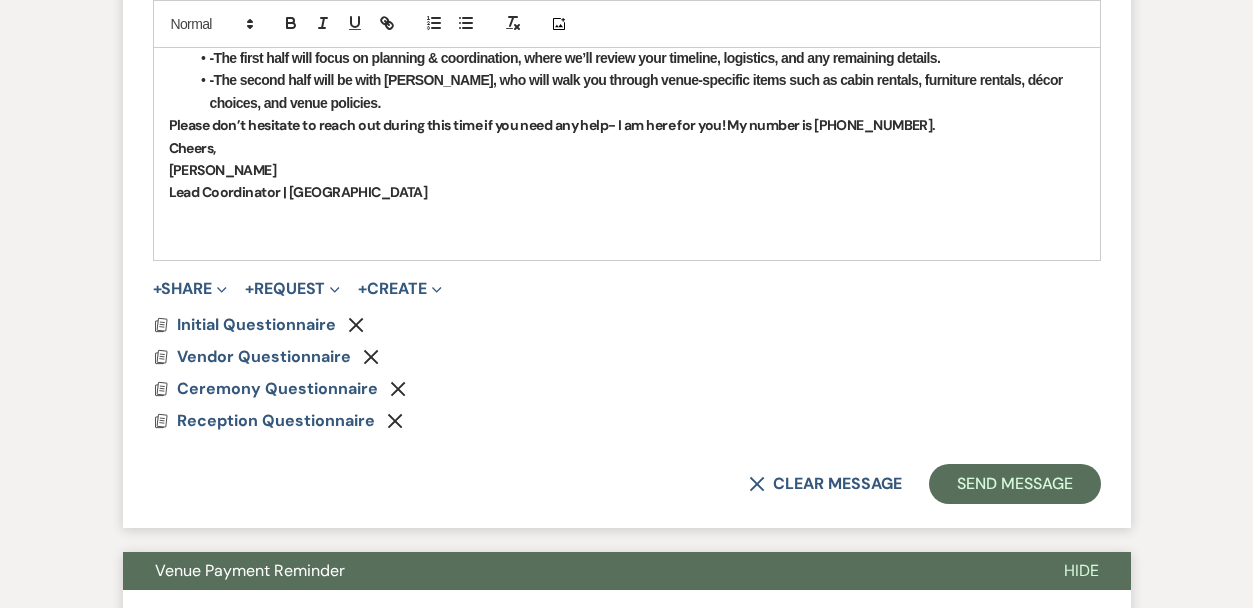 scroll, scrollTop: 1394, scrollLeft: 0, axis: vertical 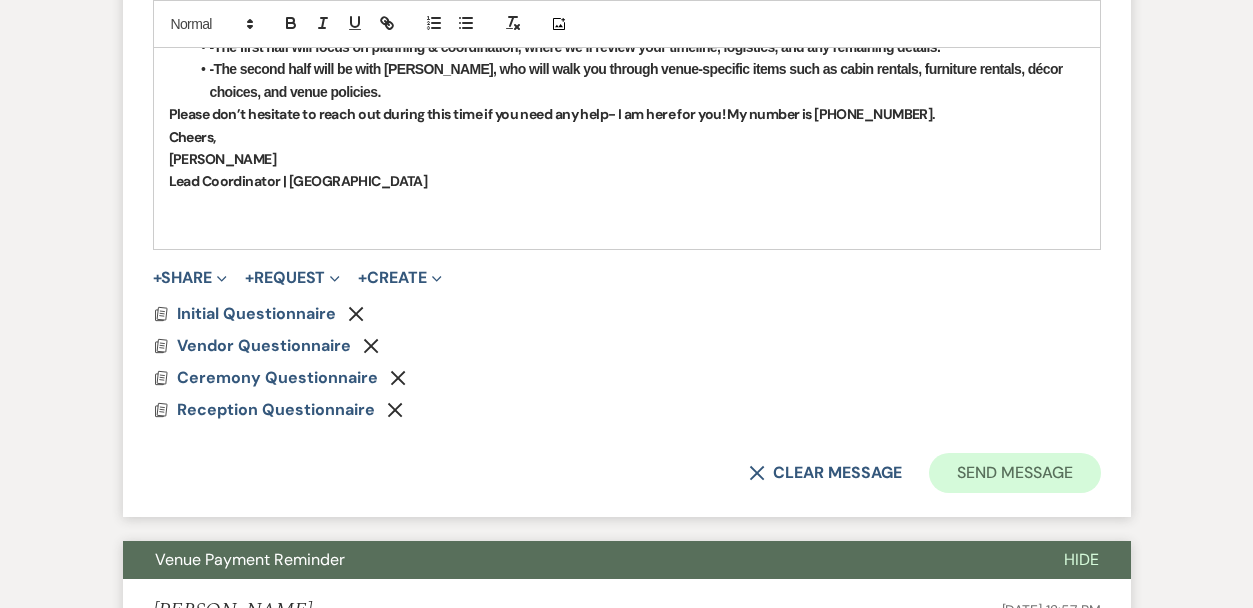 type on "Coordination" 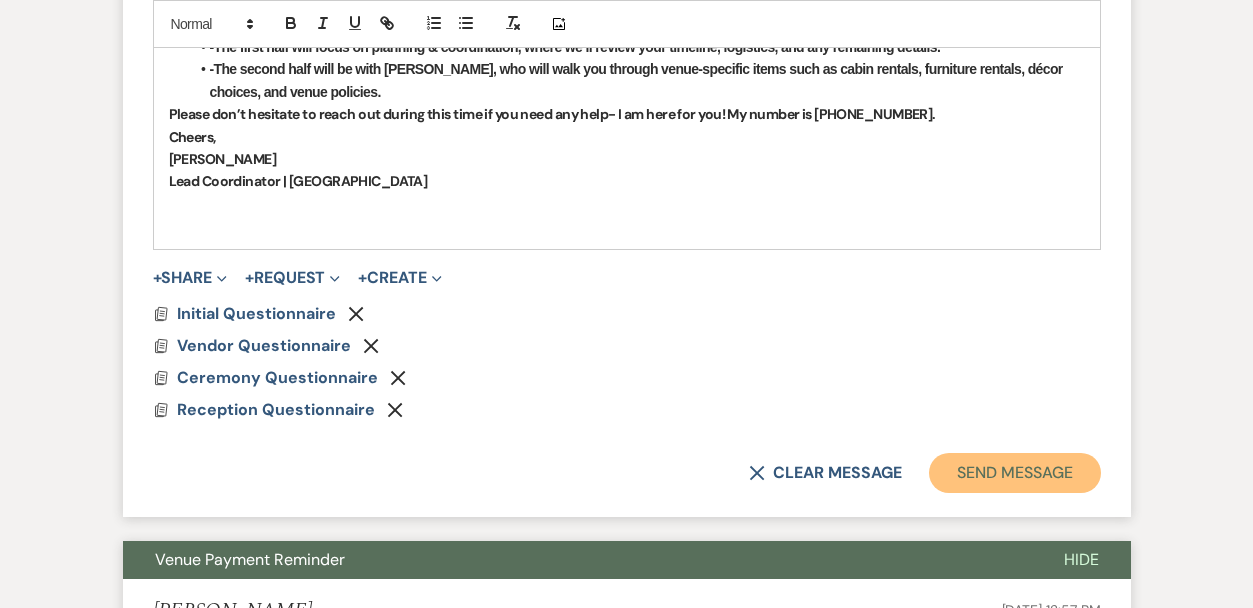 click on "Send Message" at bounding box center [1014, 473] 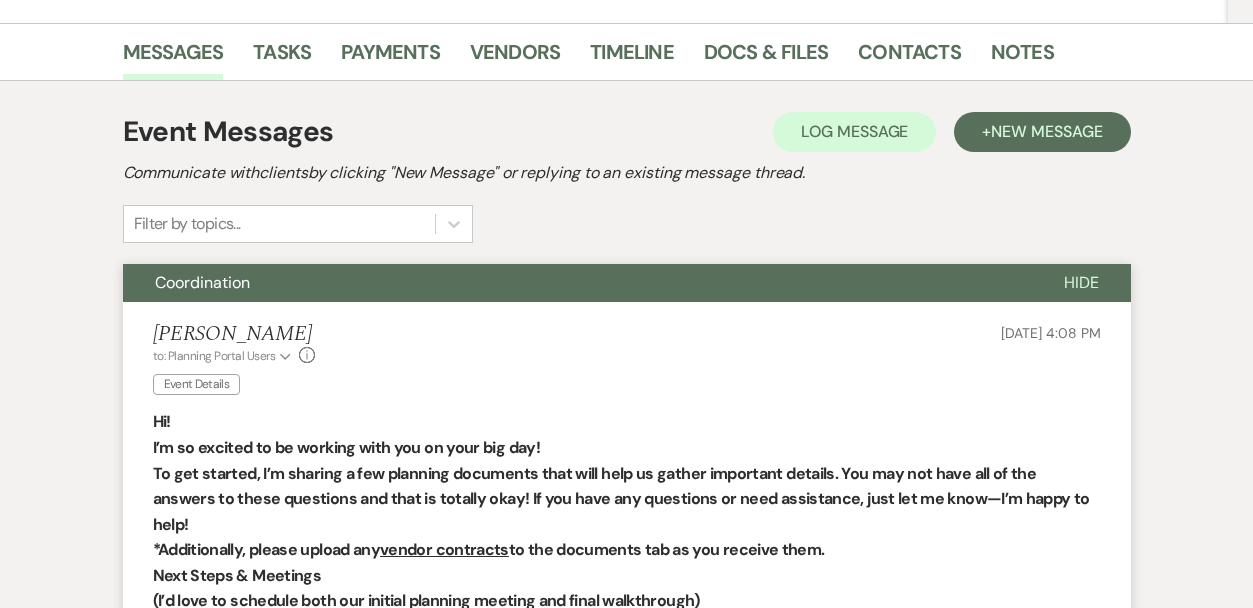 scroll, scrollTop: 0, scrollLeft: 0, axis: both 